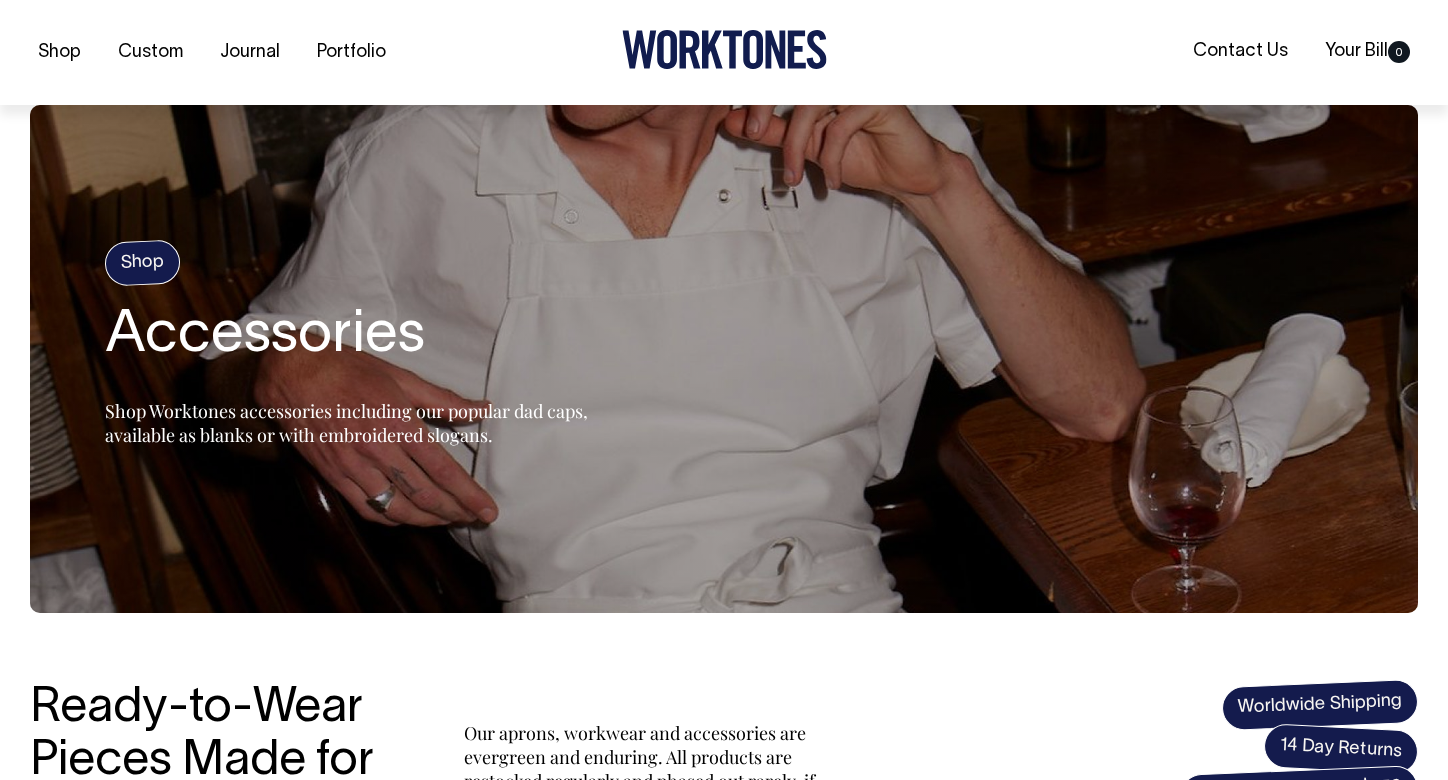 scroll, scrollTop: 840, scrollLeft: 0, axis: vertical 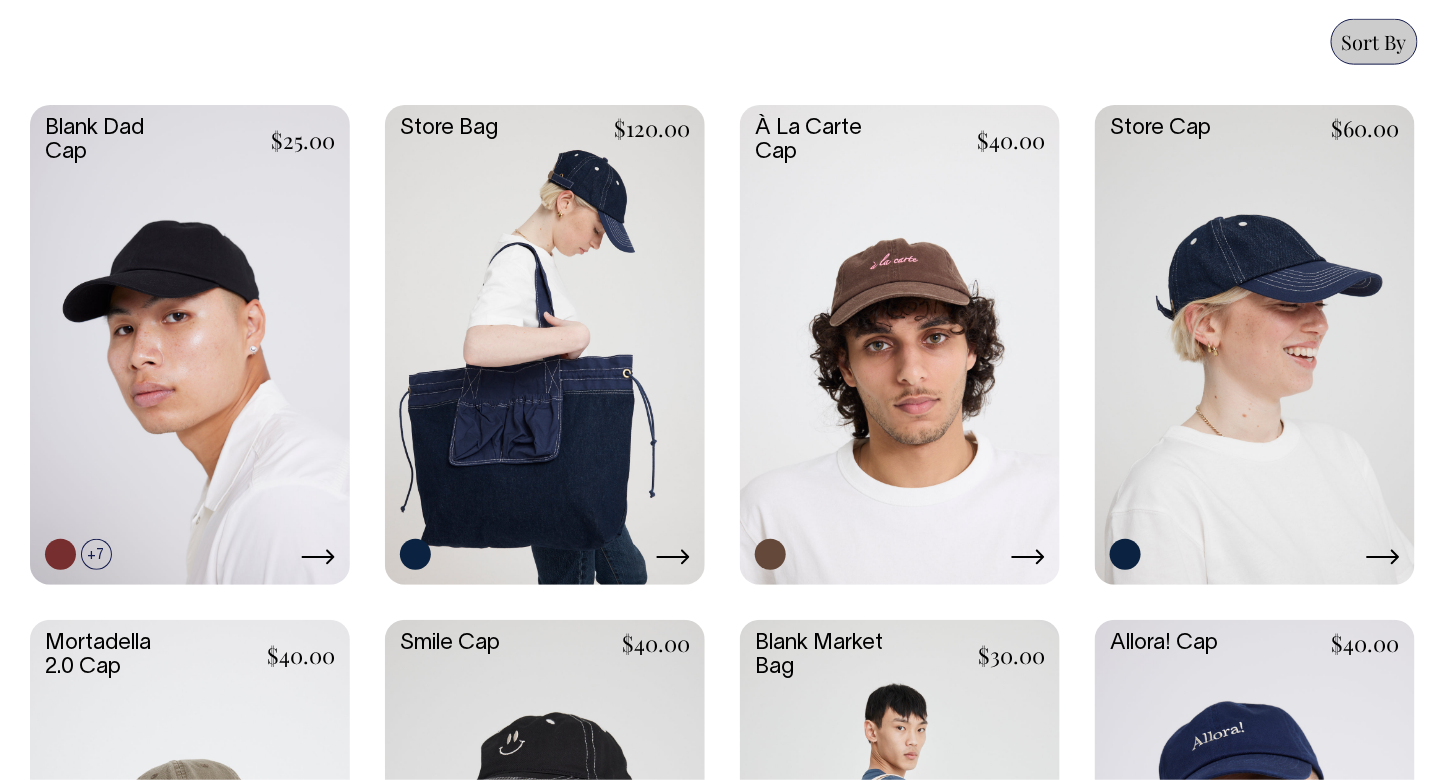 click at bounding box center [190, 343] 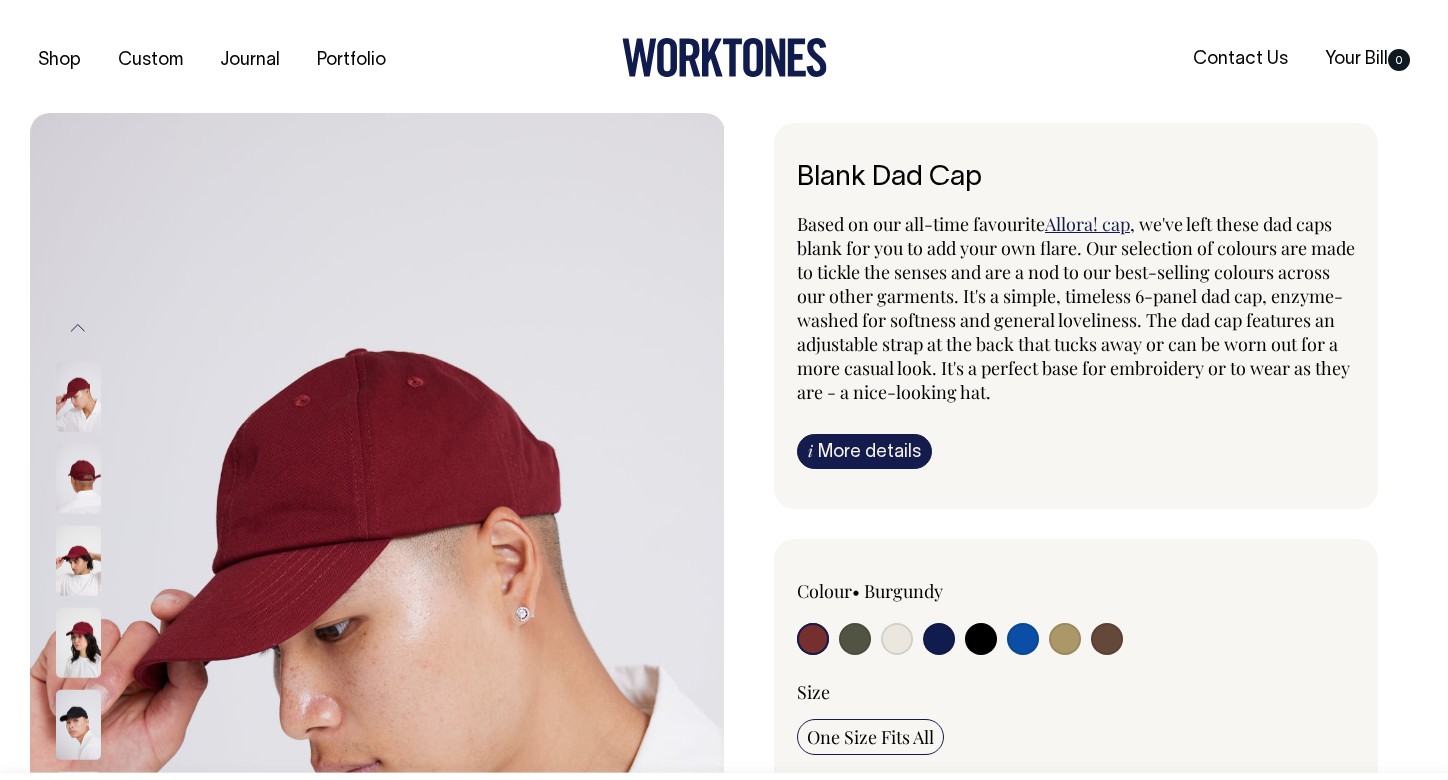 scroll, scrollTop: 0, scrollLeft: 0, axis: both 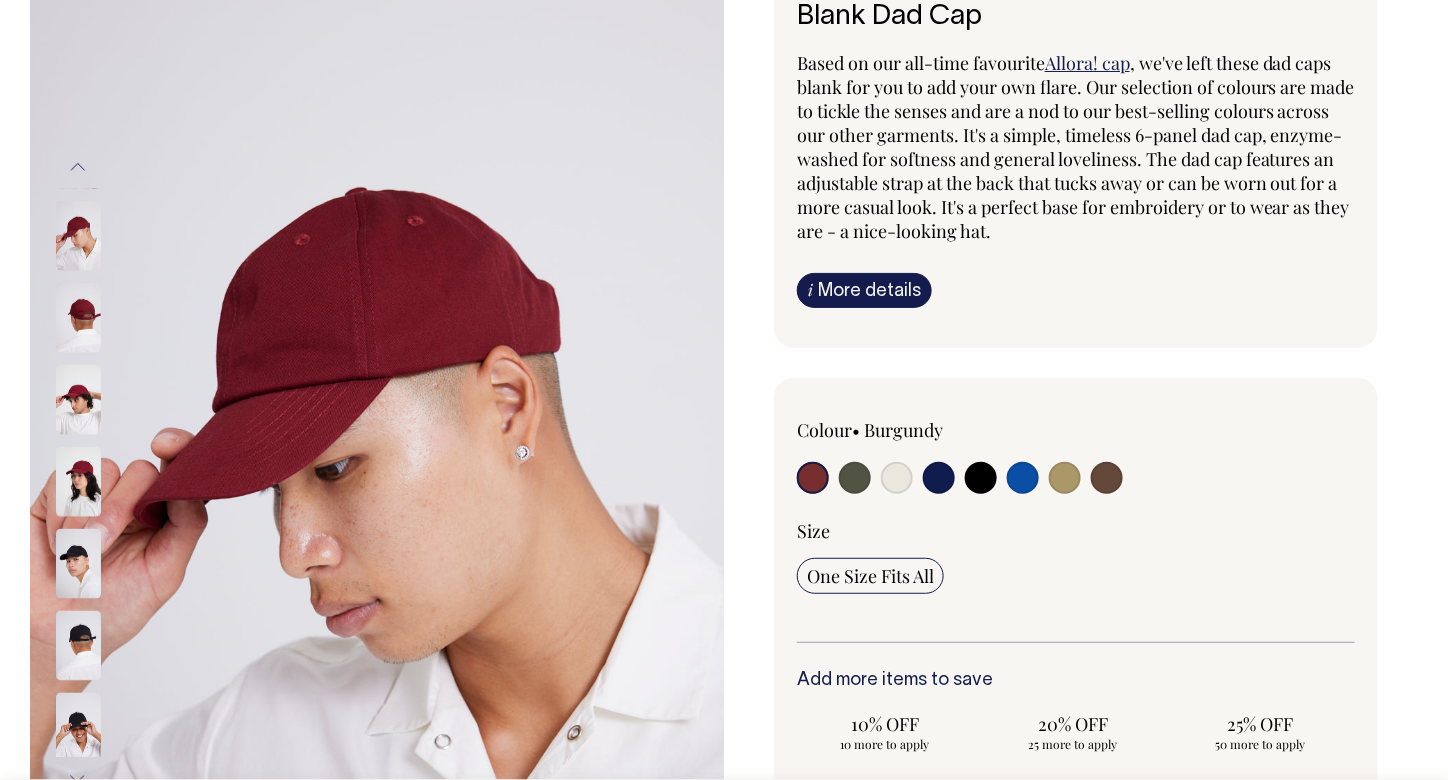 click at bounding box center [855, 478] 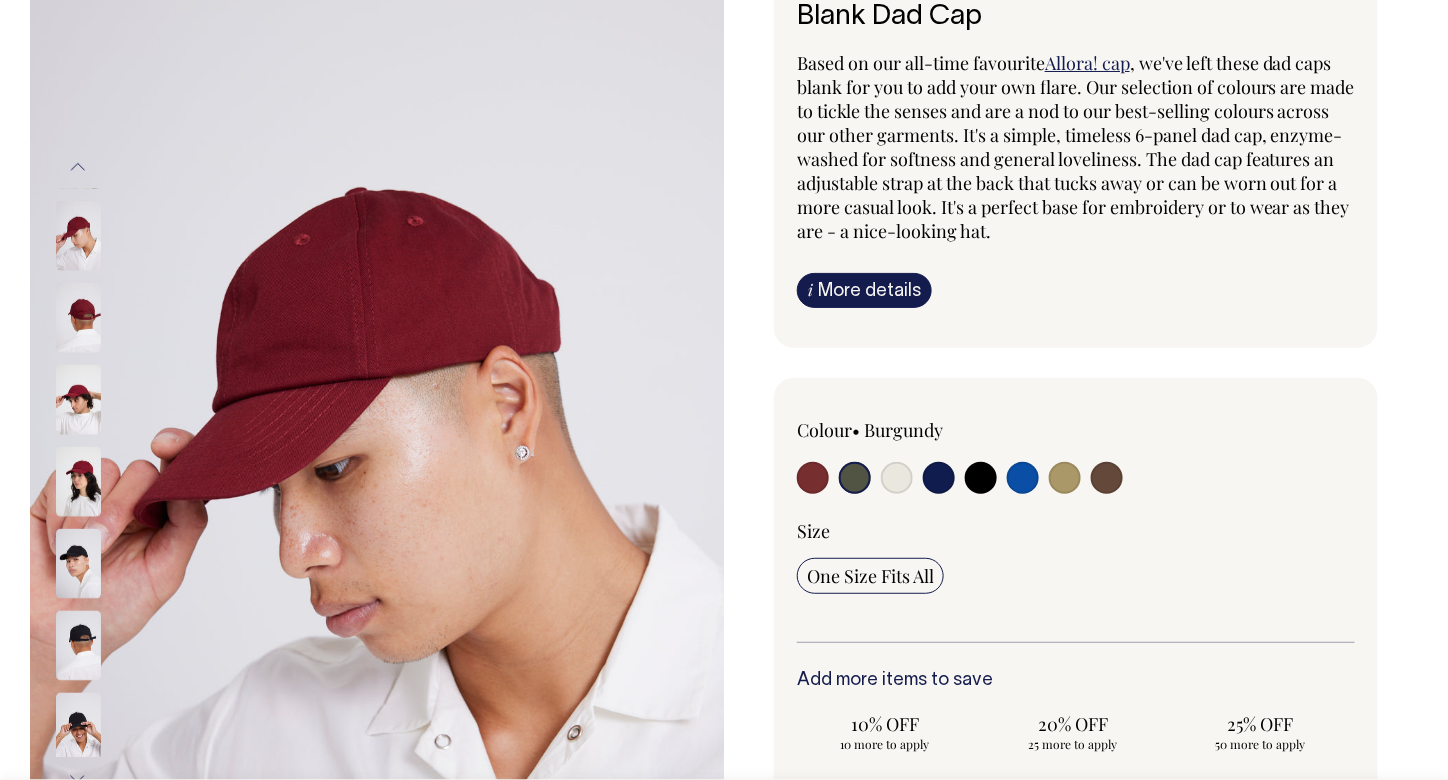 radio on "true" 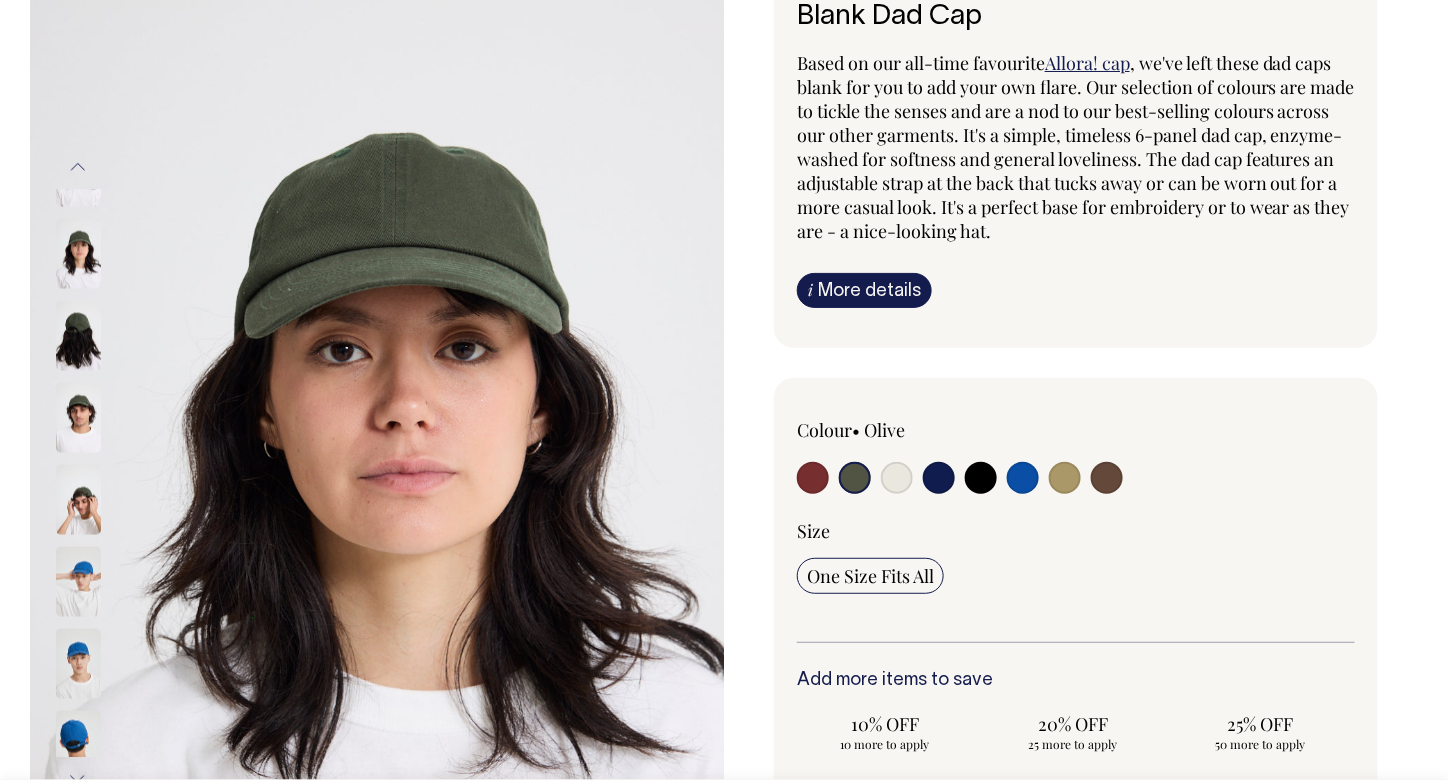 click at bounding box center (981, 478) 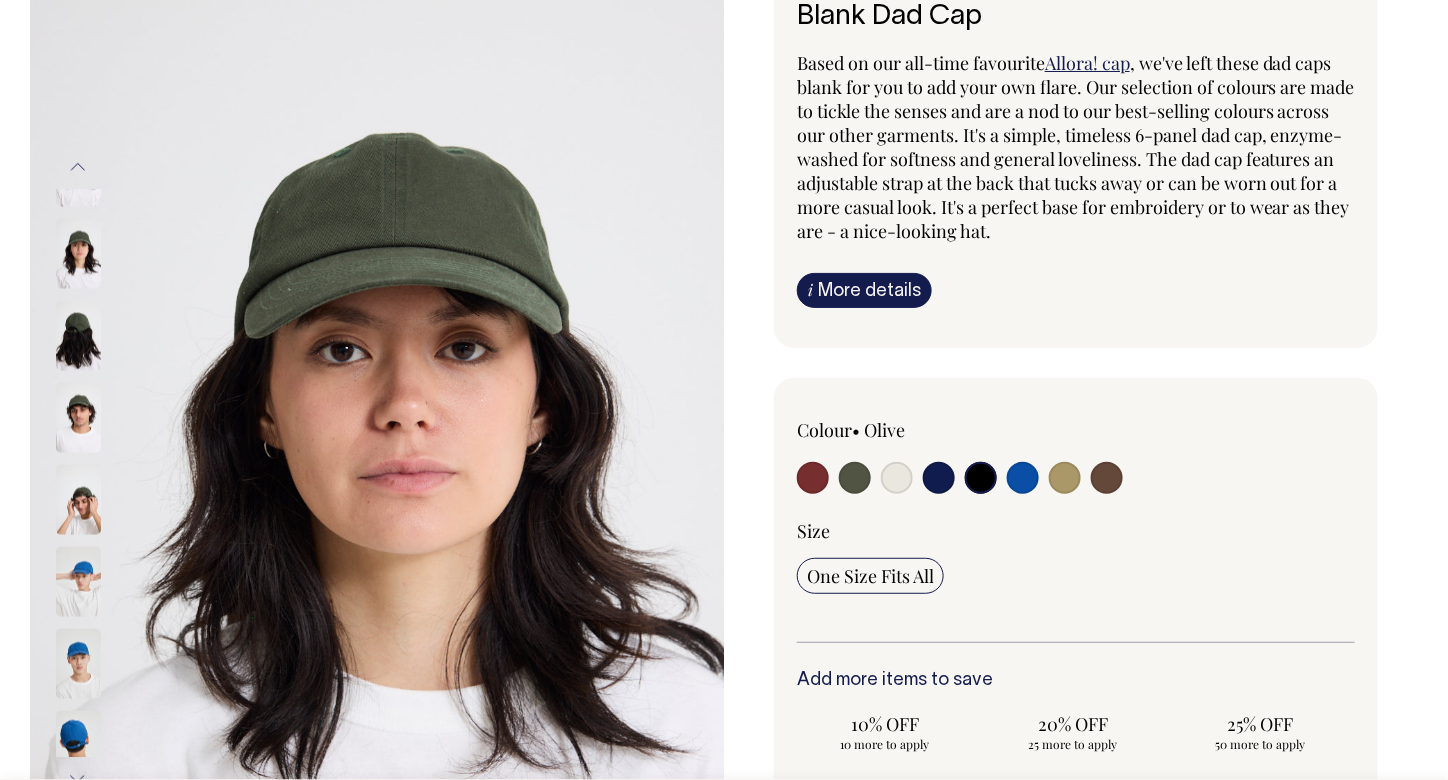 radio on "true" 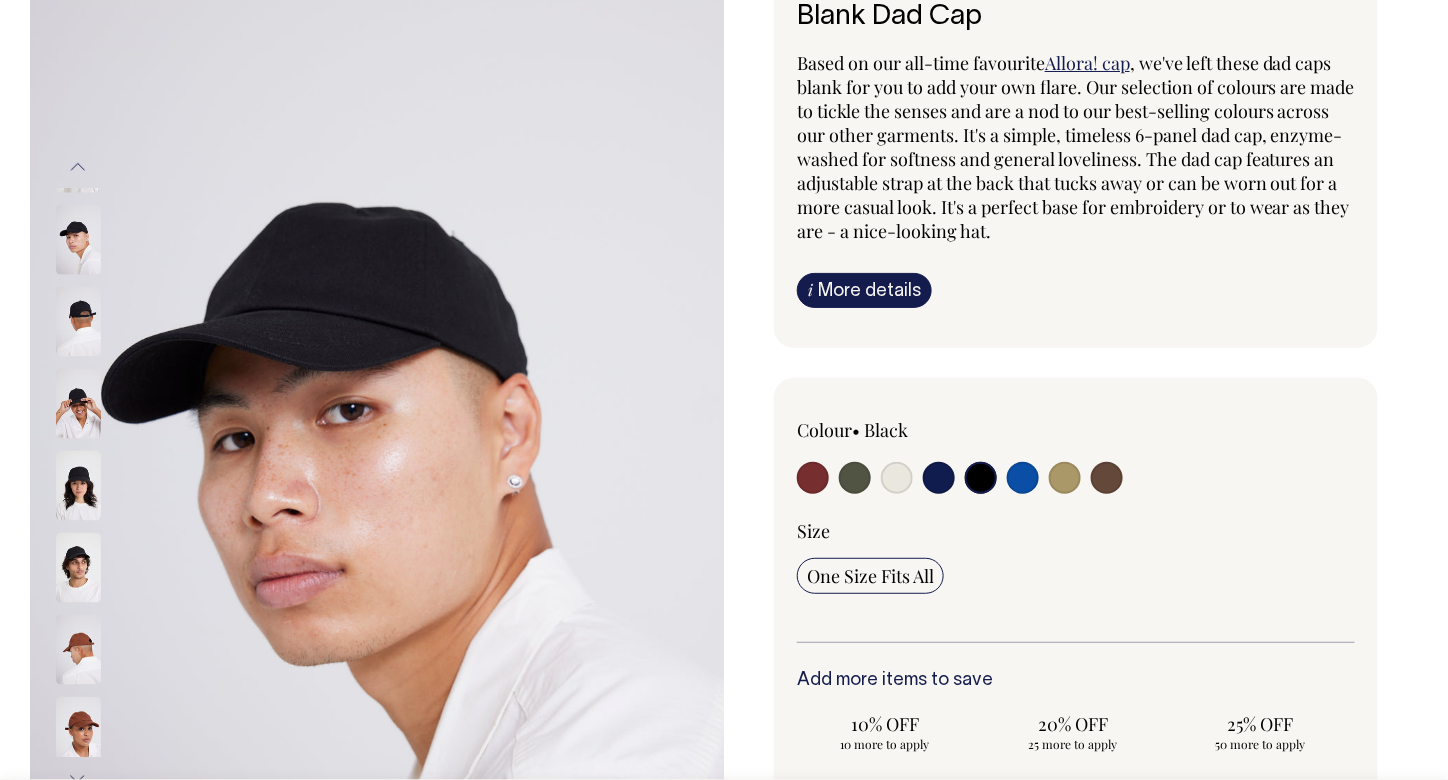 click at bounding box center (939, 478) 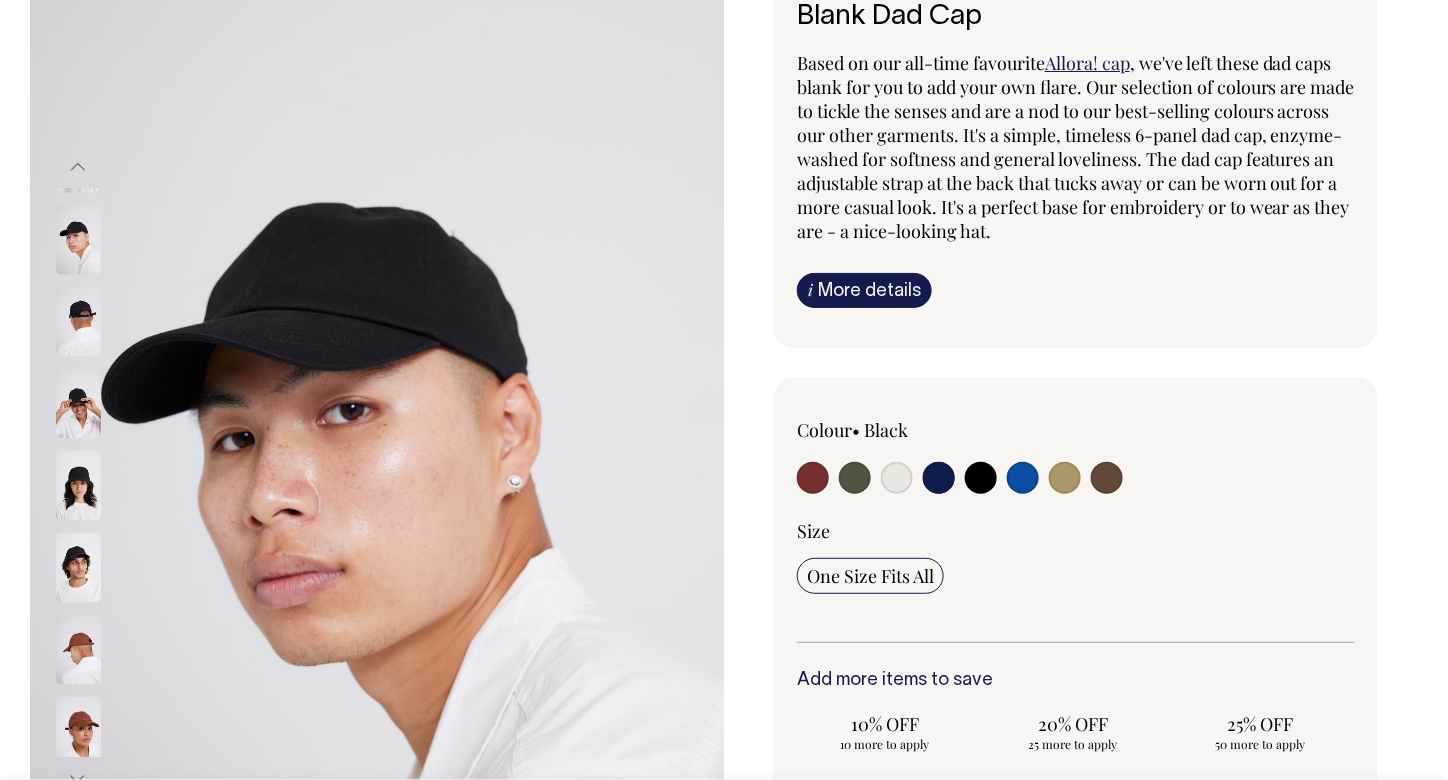 radio on "true" 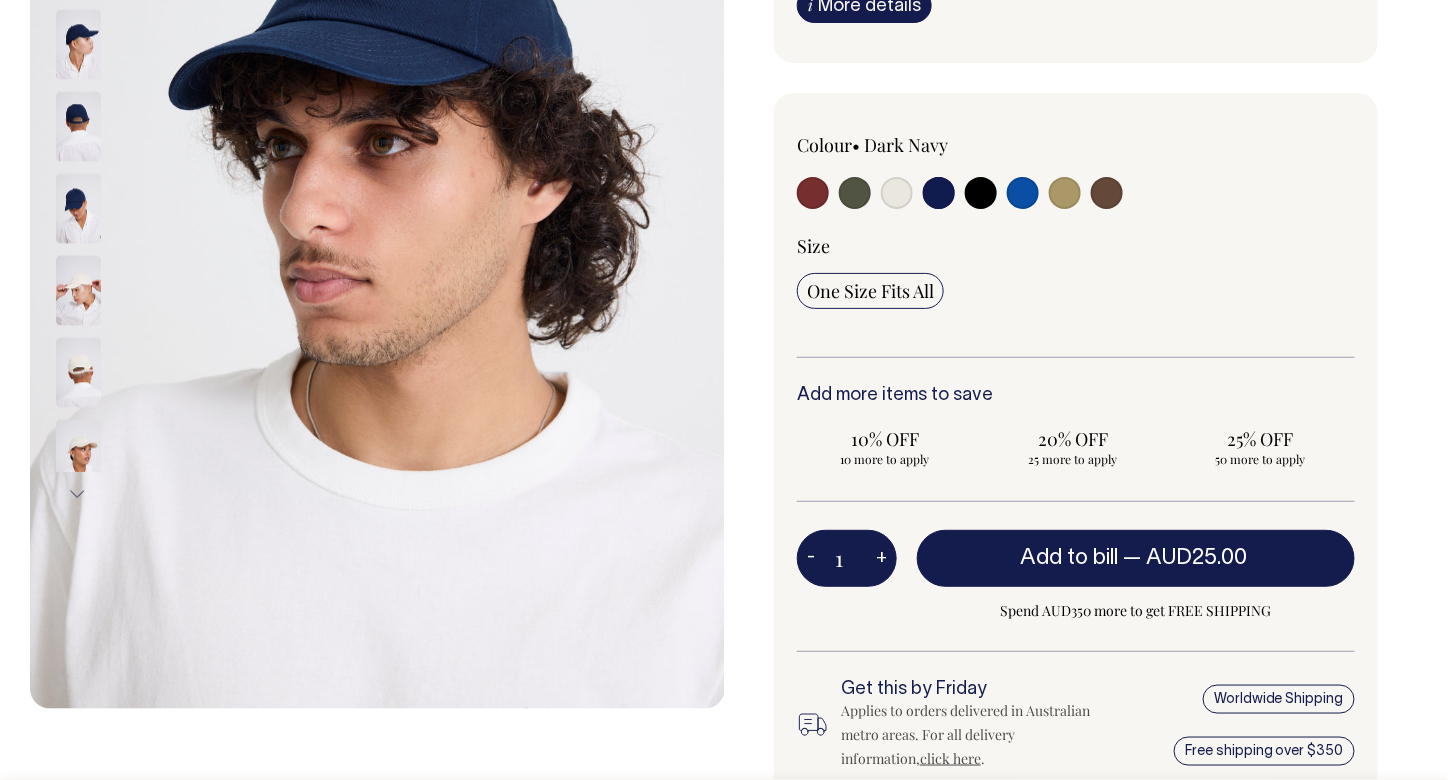 scroll, scrollTop: 438, scrollLeft: 0, axis: vertical 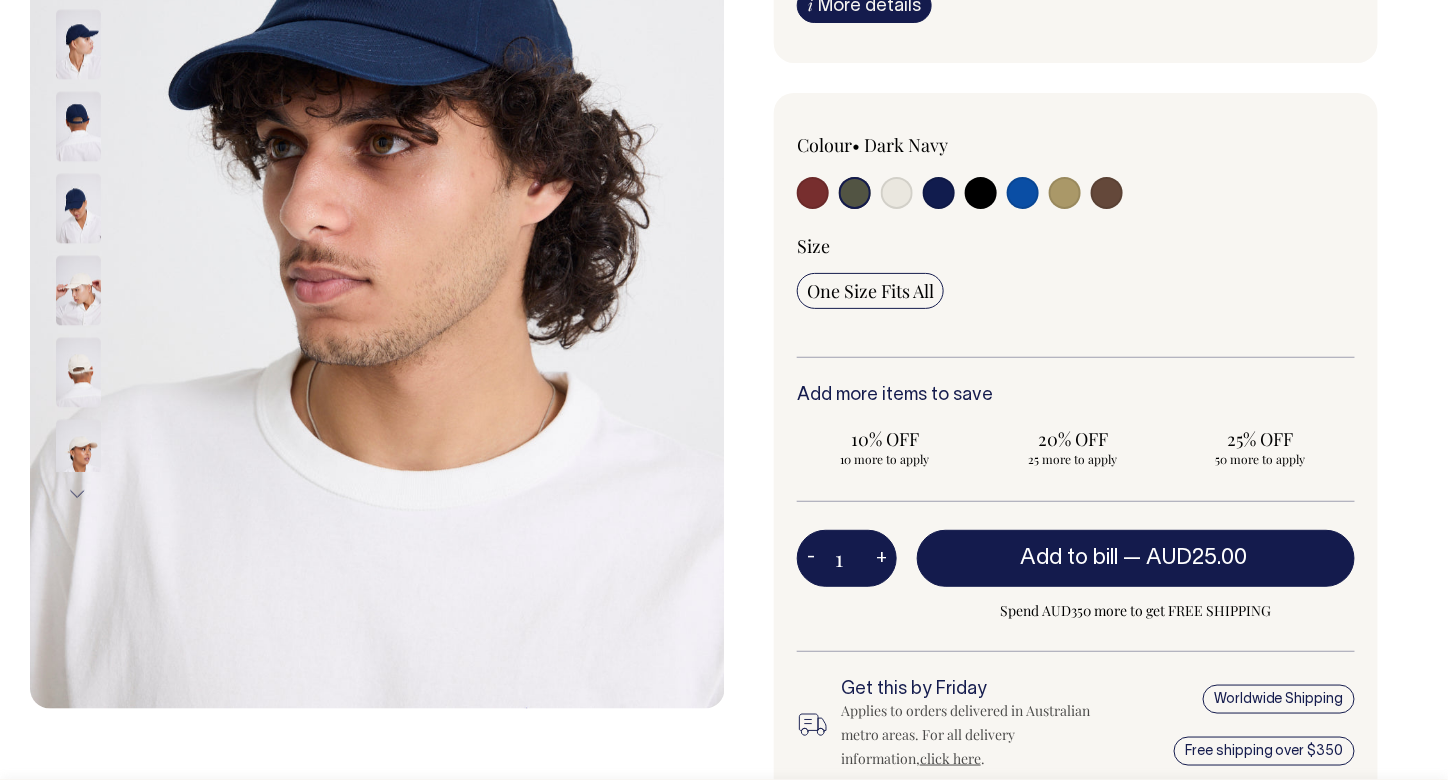 radio on "true" 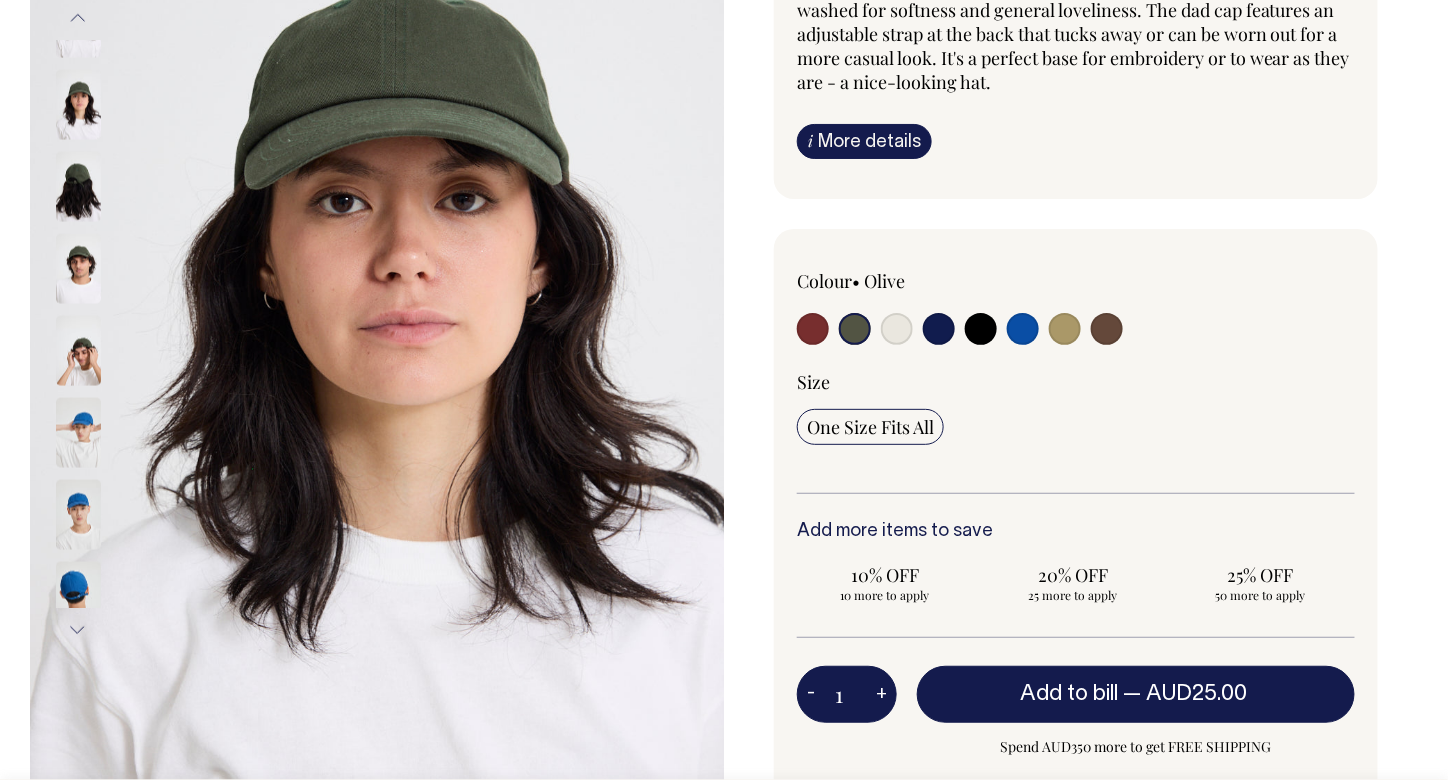 scroll, scrollTop: 302, scrollLeft: 0, axis: vertical 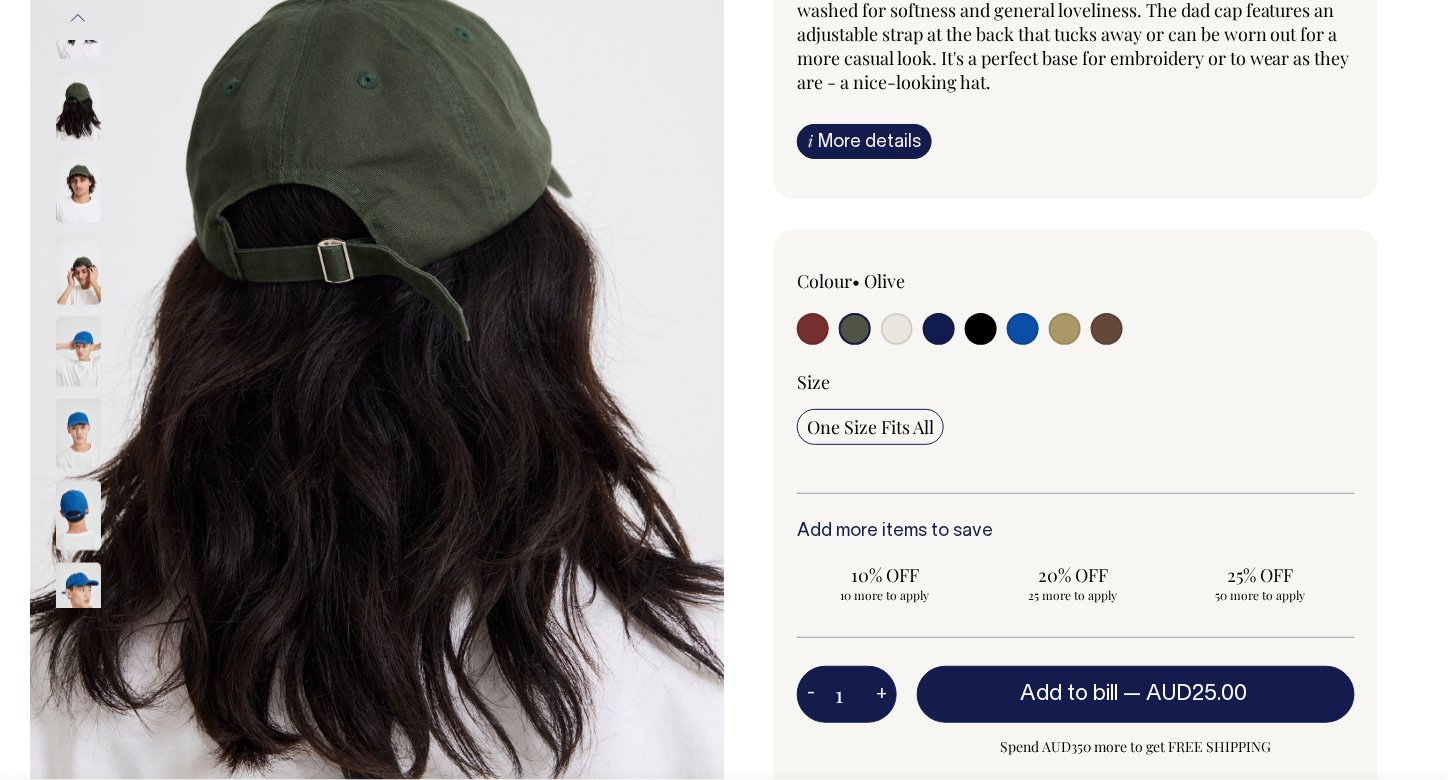 click at bounding box center [78, 106] 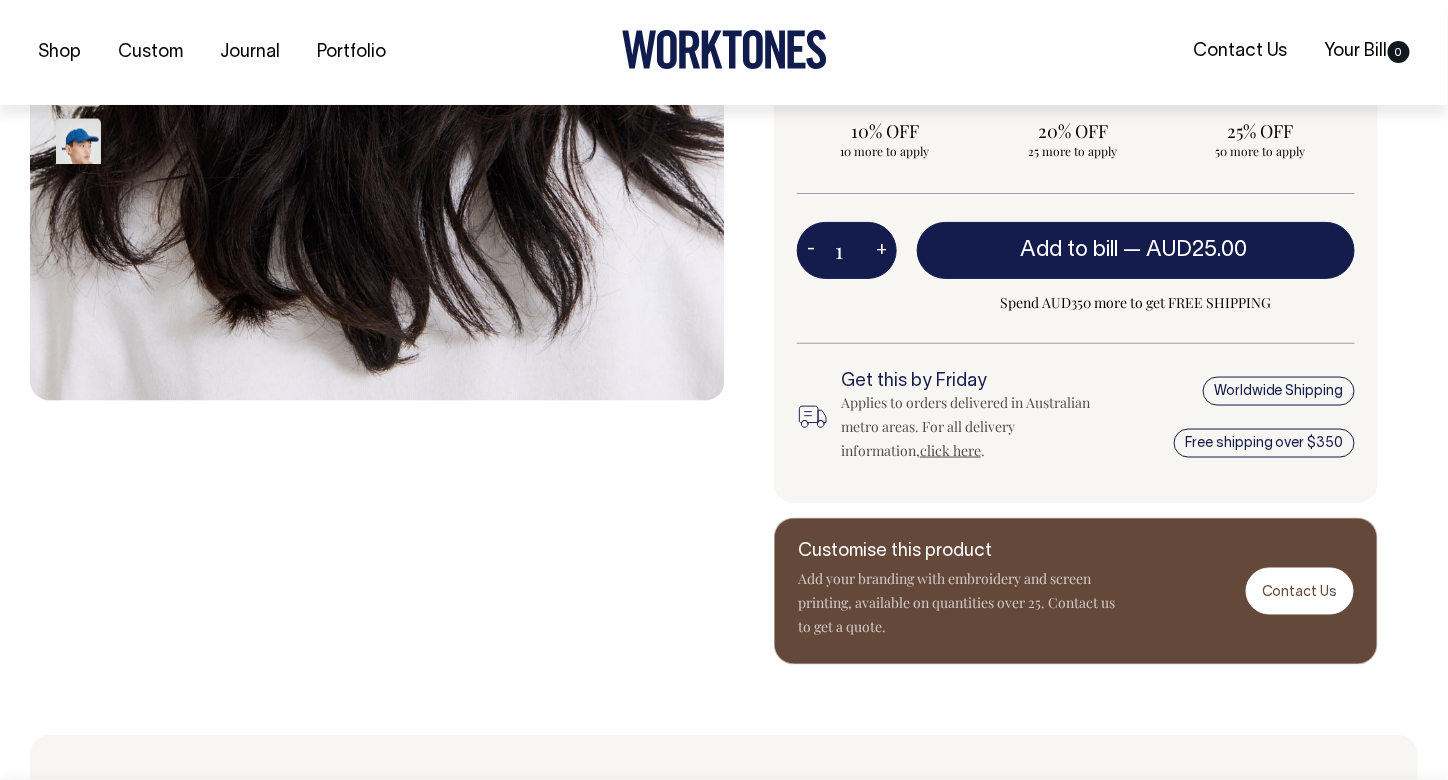 scroll, scrollTop: 746, scrollLeft: 0, axis: vertical 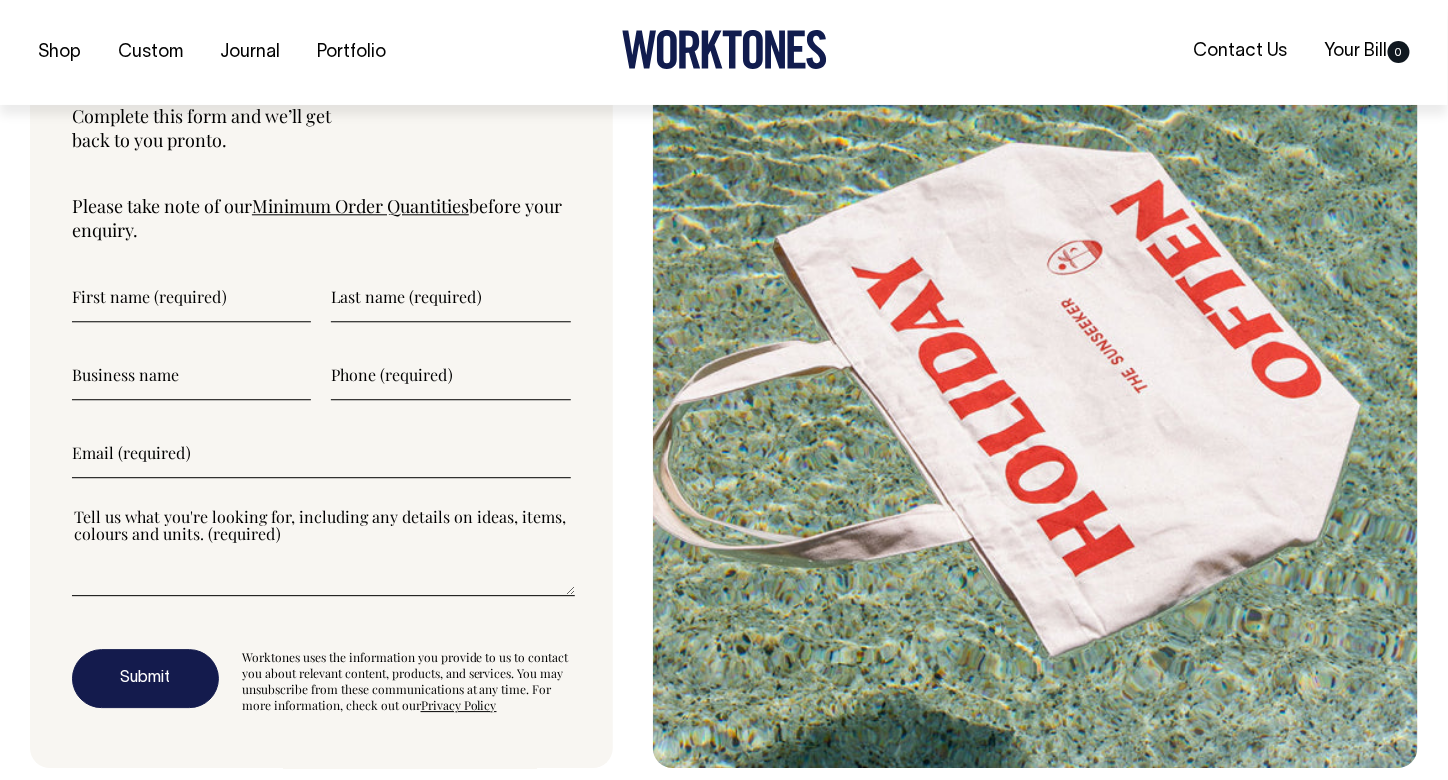 click at bounding box center (191, 297) 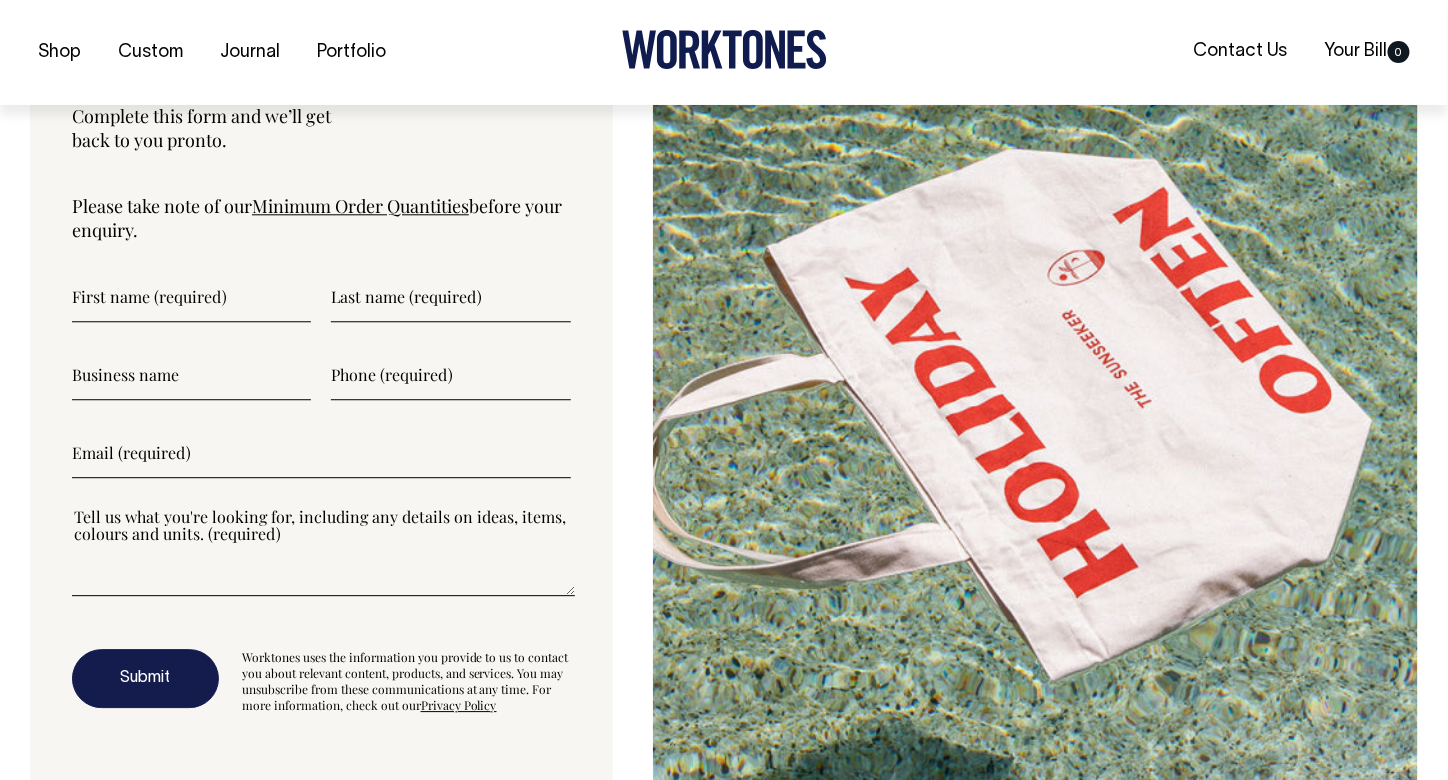 click at bounding box center [191, 297] 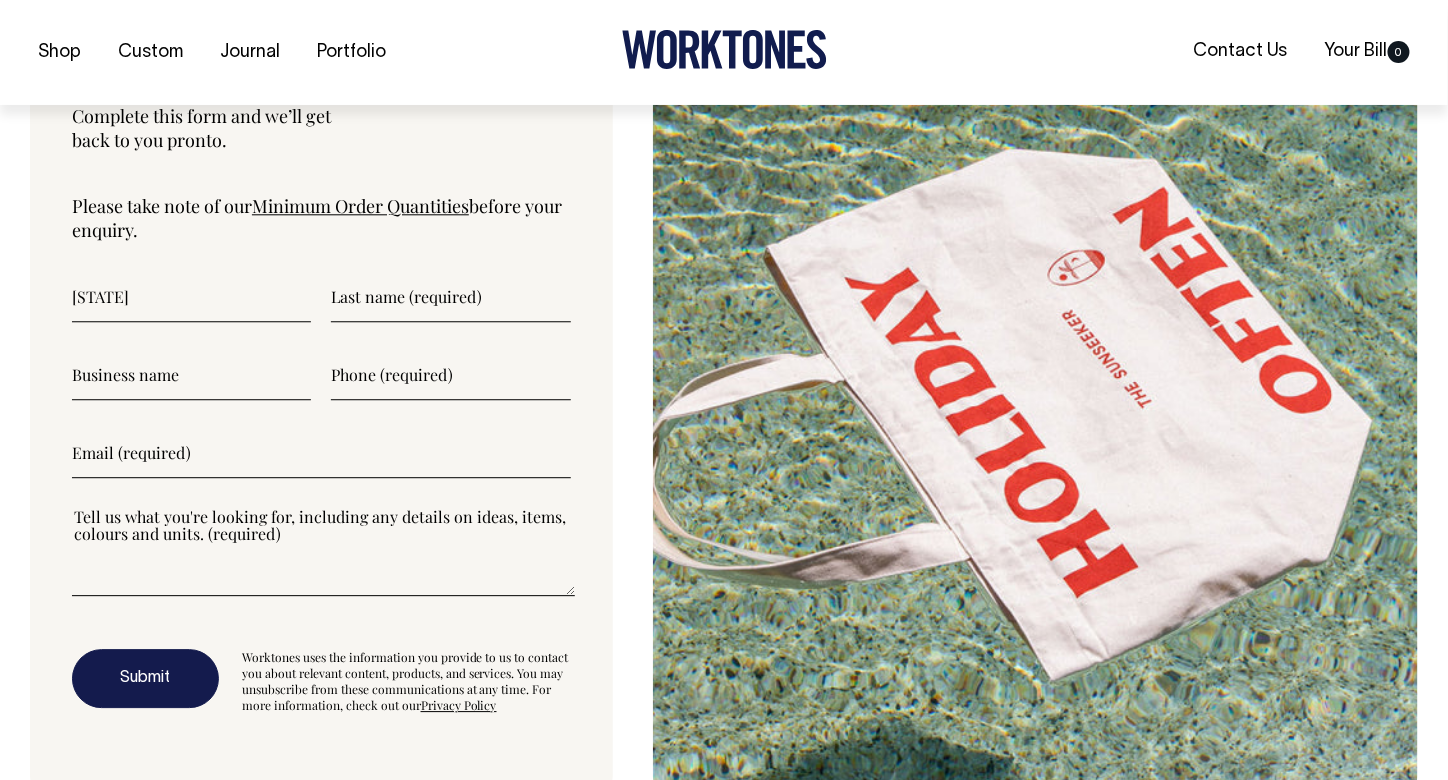 type on "Graham" 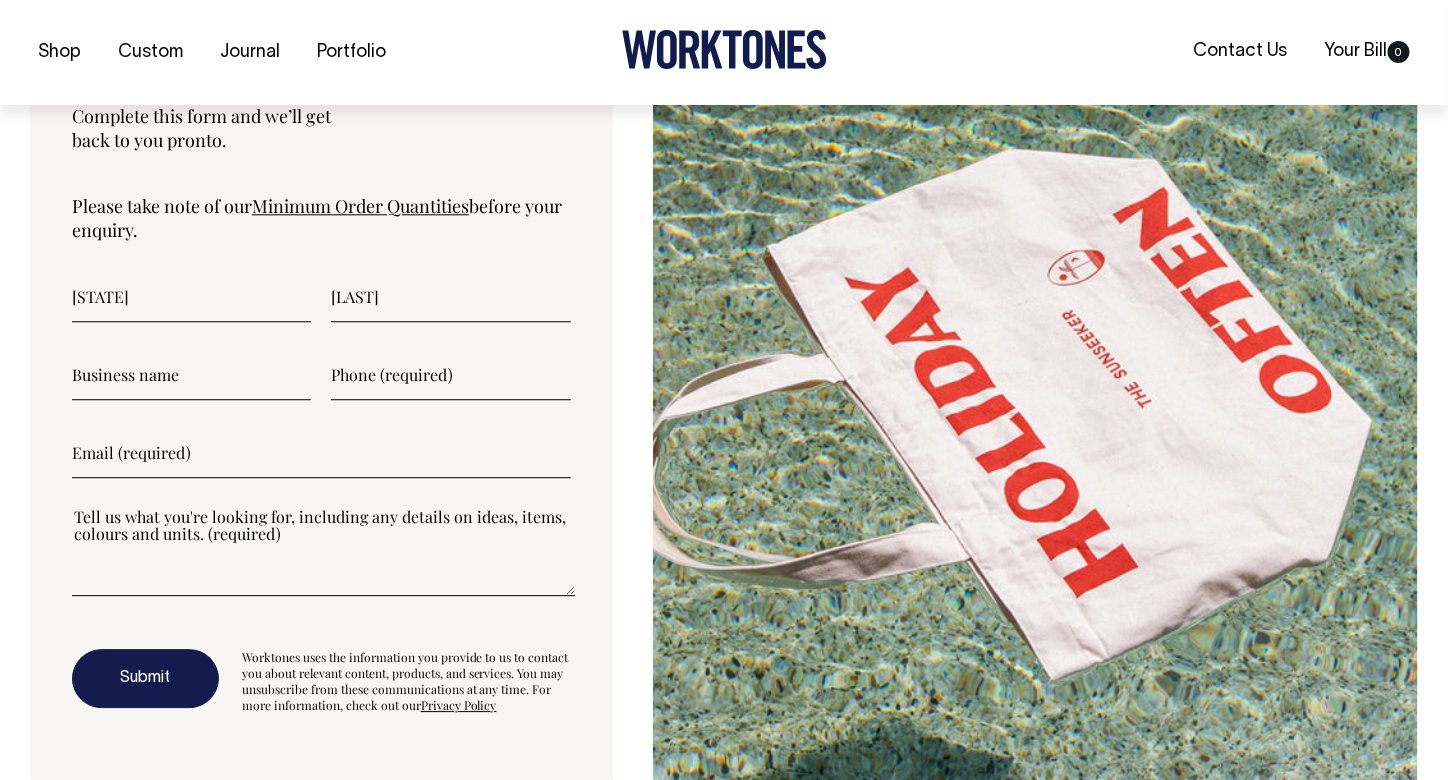 type on "0413251353" 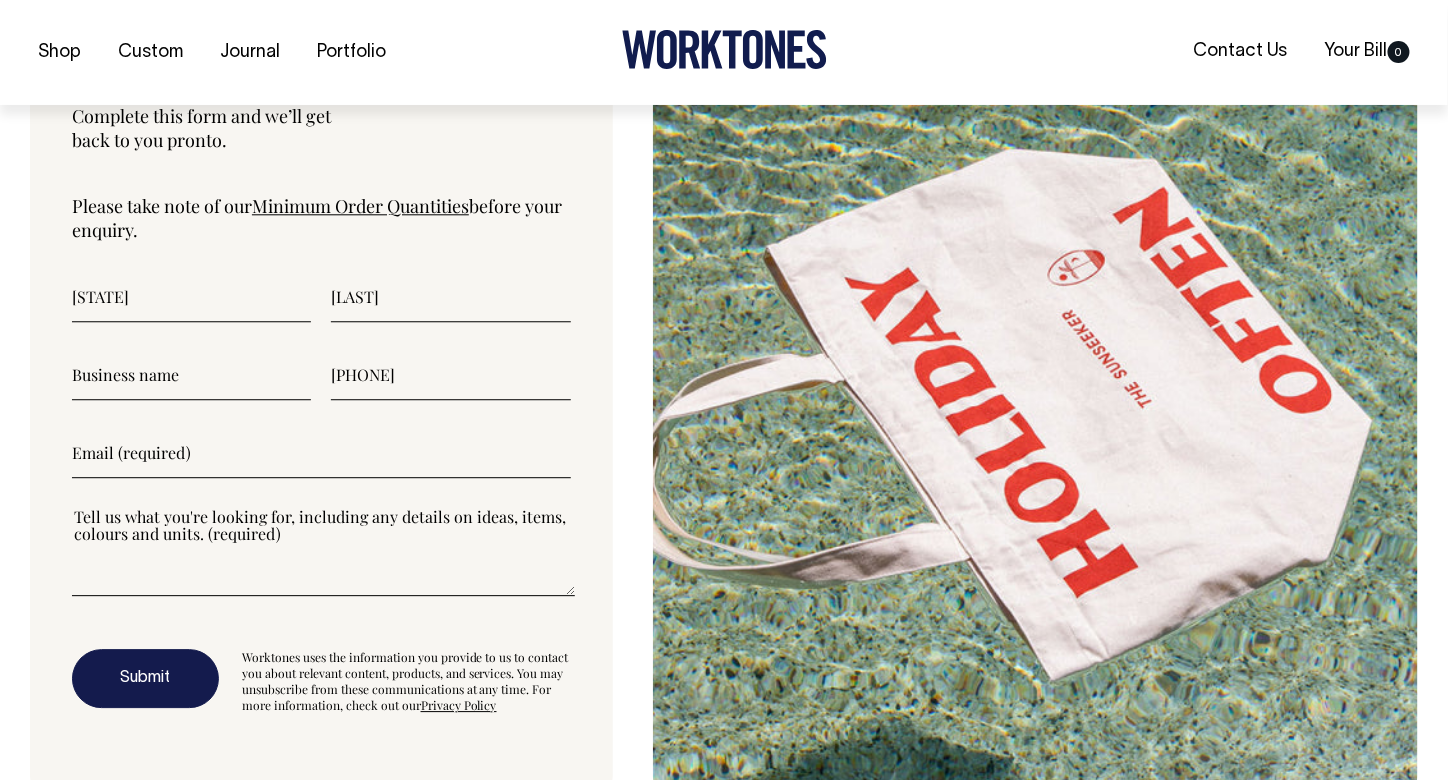 type on "gmgraham92@gmail.com" 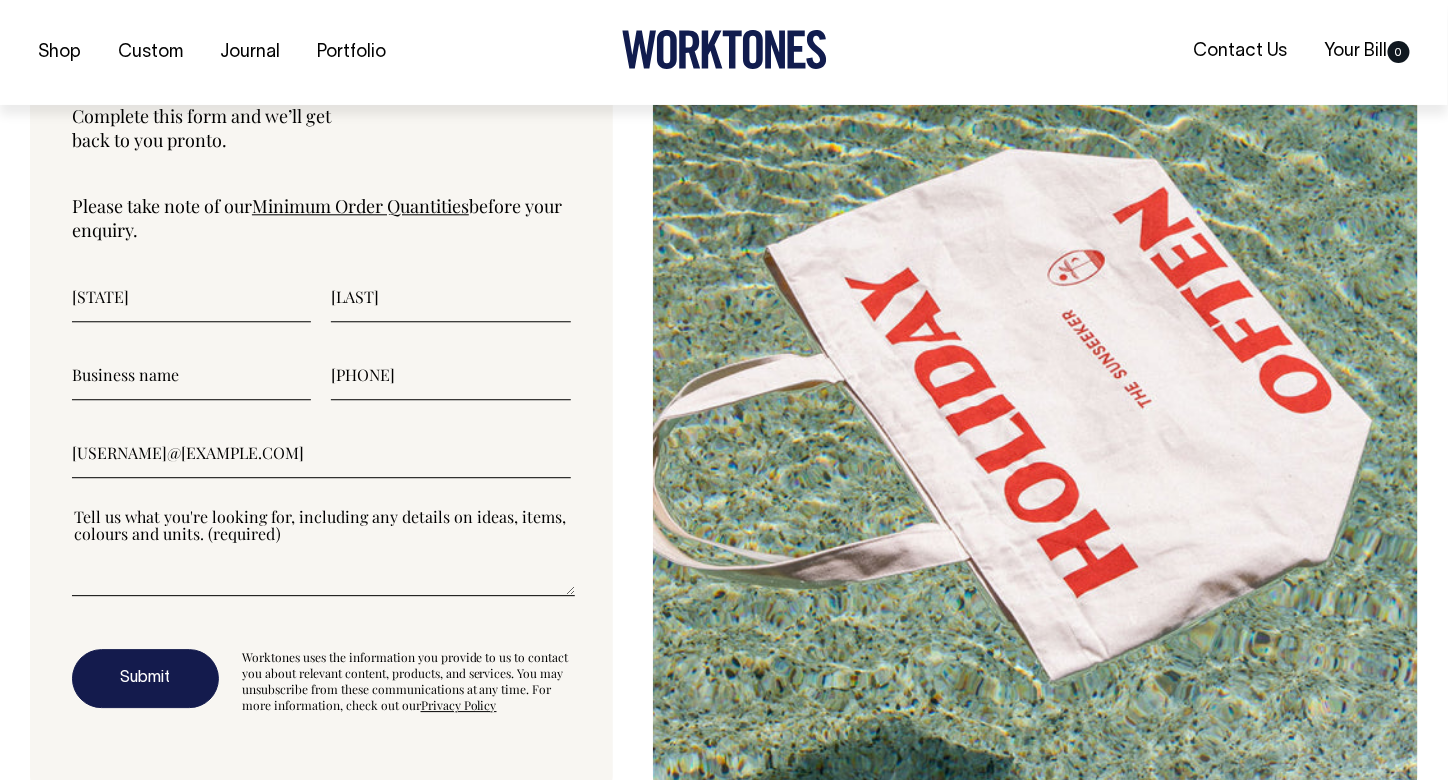 click at bounding box center (323, 551) 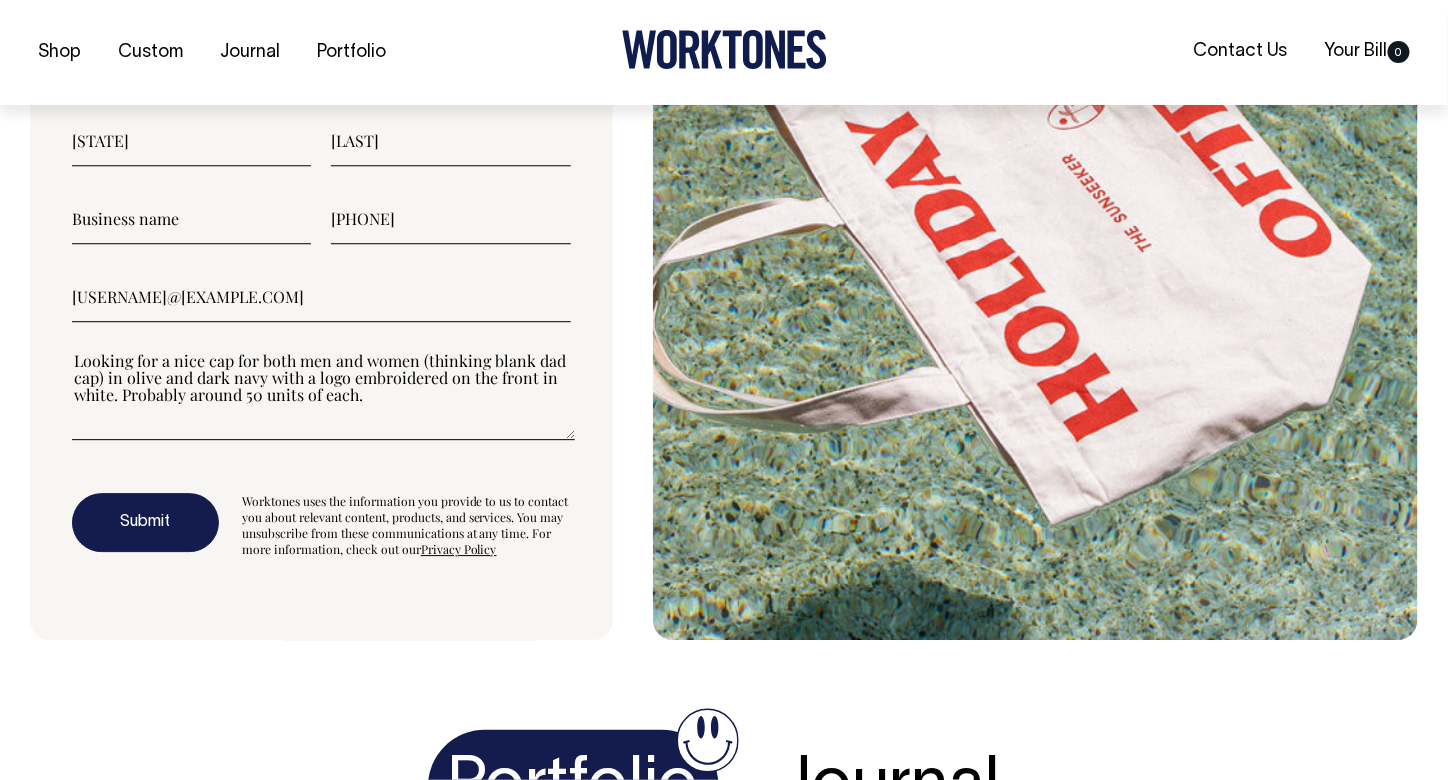 type on "Looking for a nice cap for both men and women (thinking blank dad cap) in olive and dark navy with a logo embroidered on the front in white. Probably around 50 units of each." 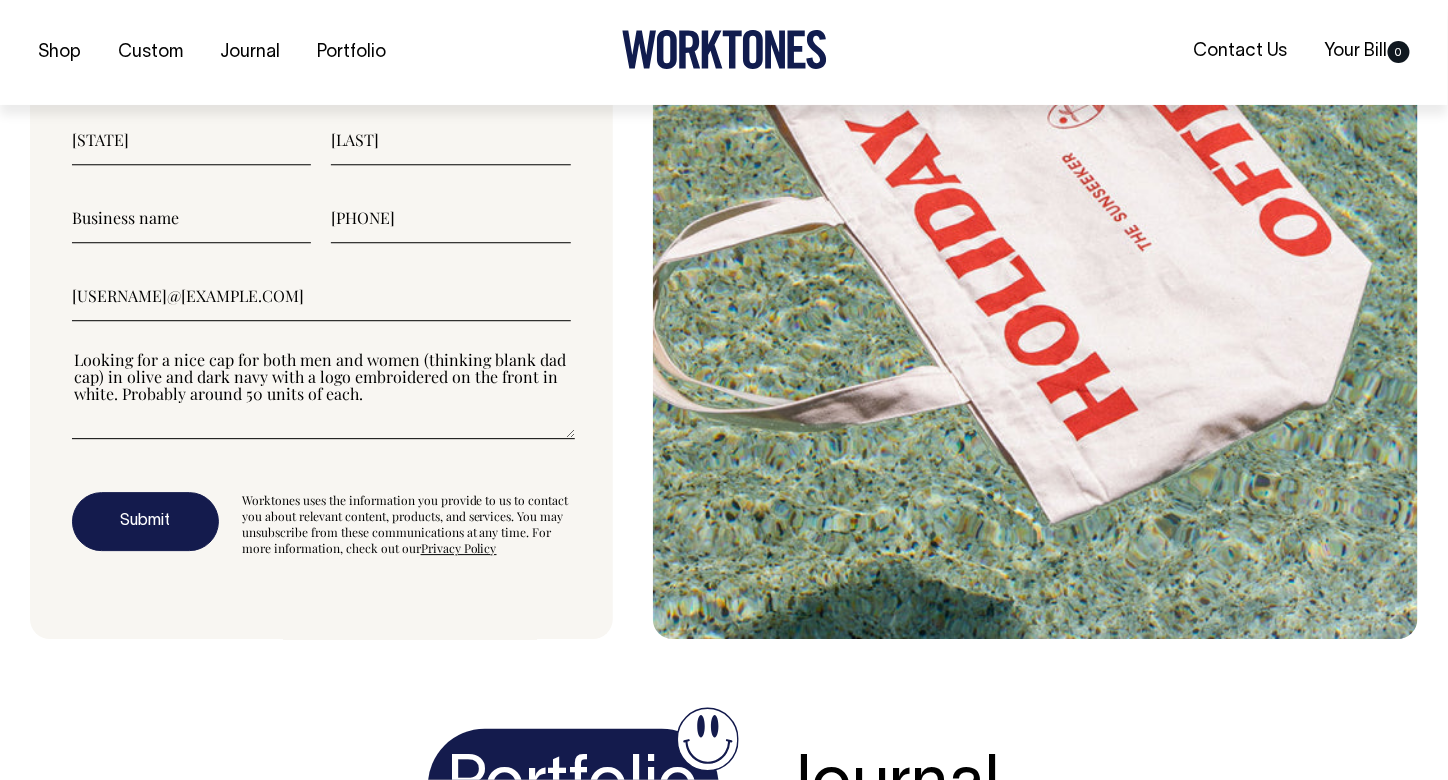 click on "Submit" at bounding box center [145, 522] 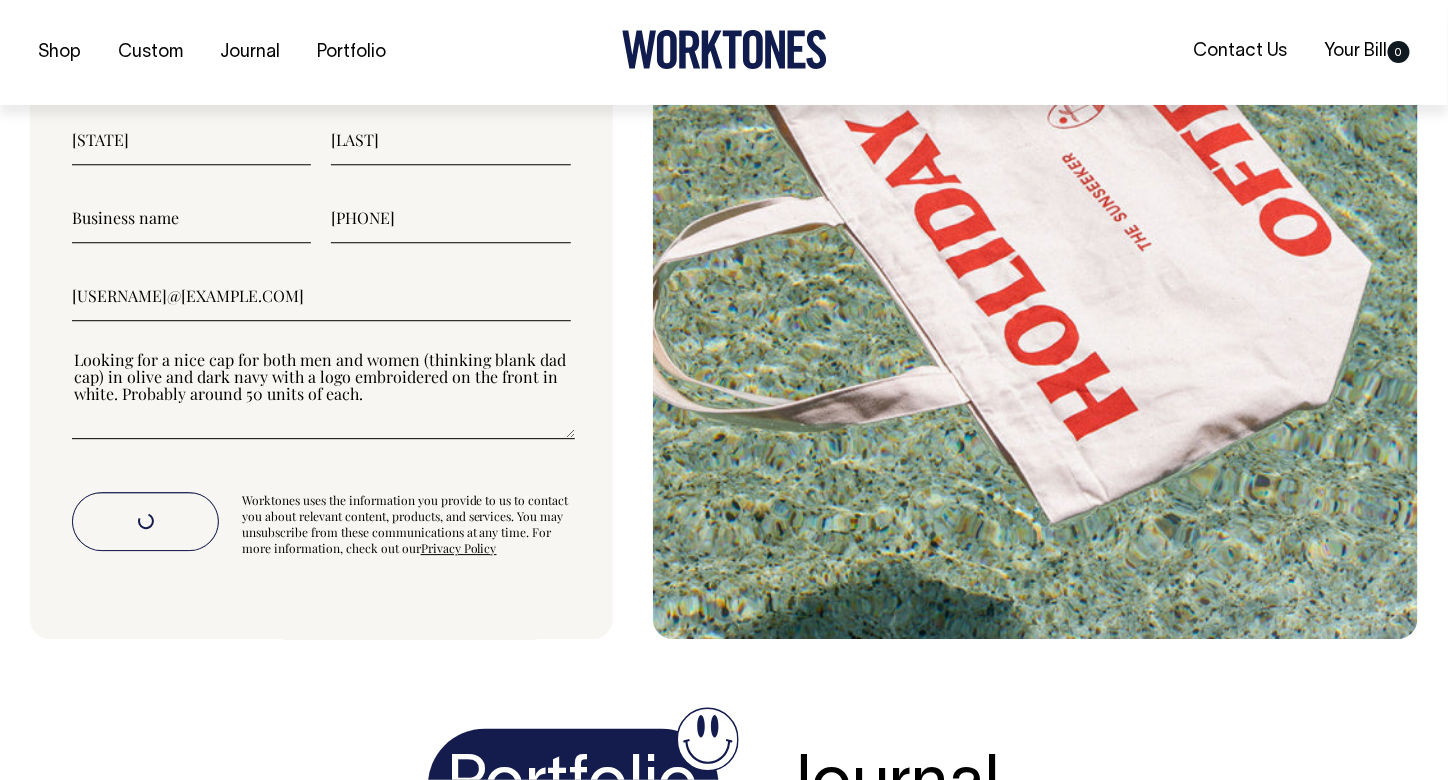 scroll, scrollTop: 6778, scrollLeft: 0, axis: vertical 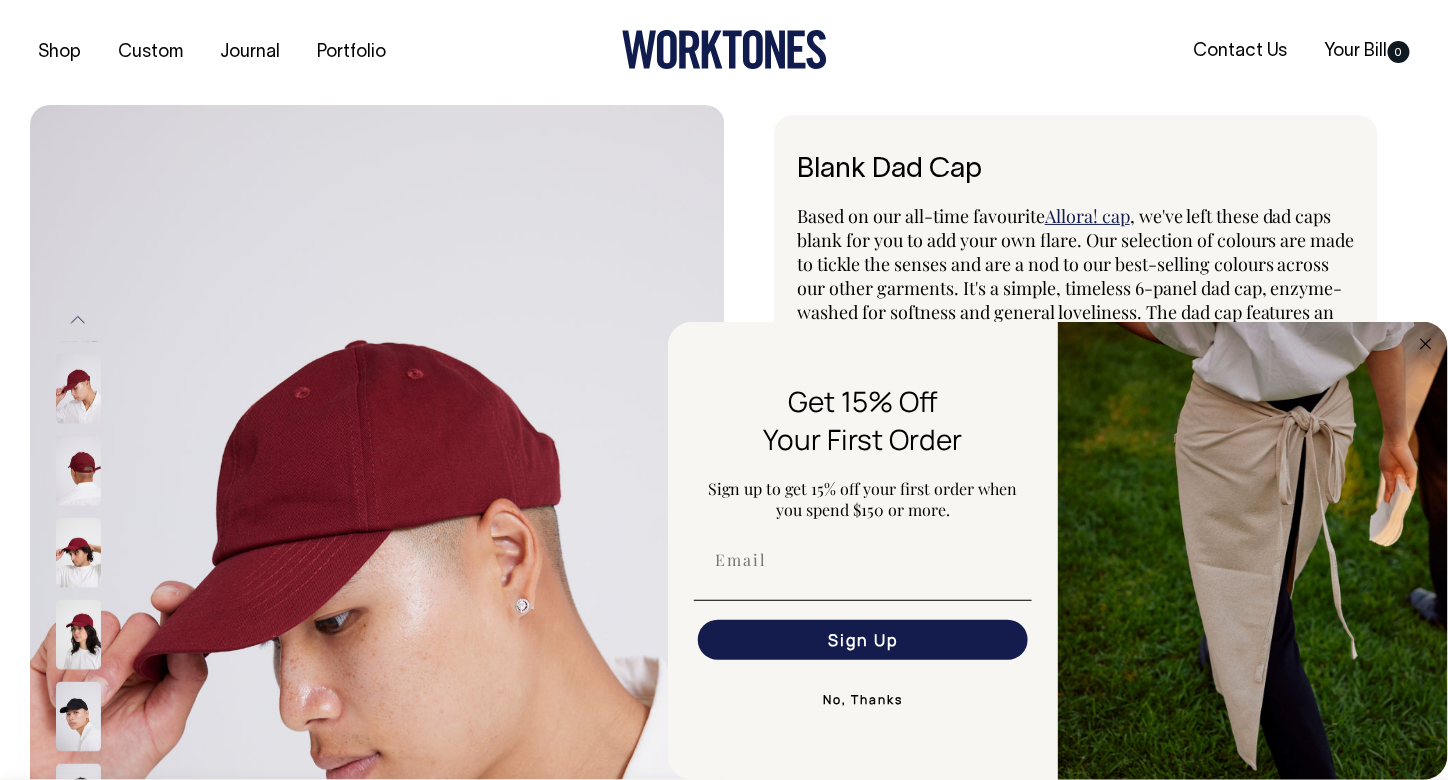 click 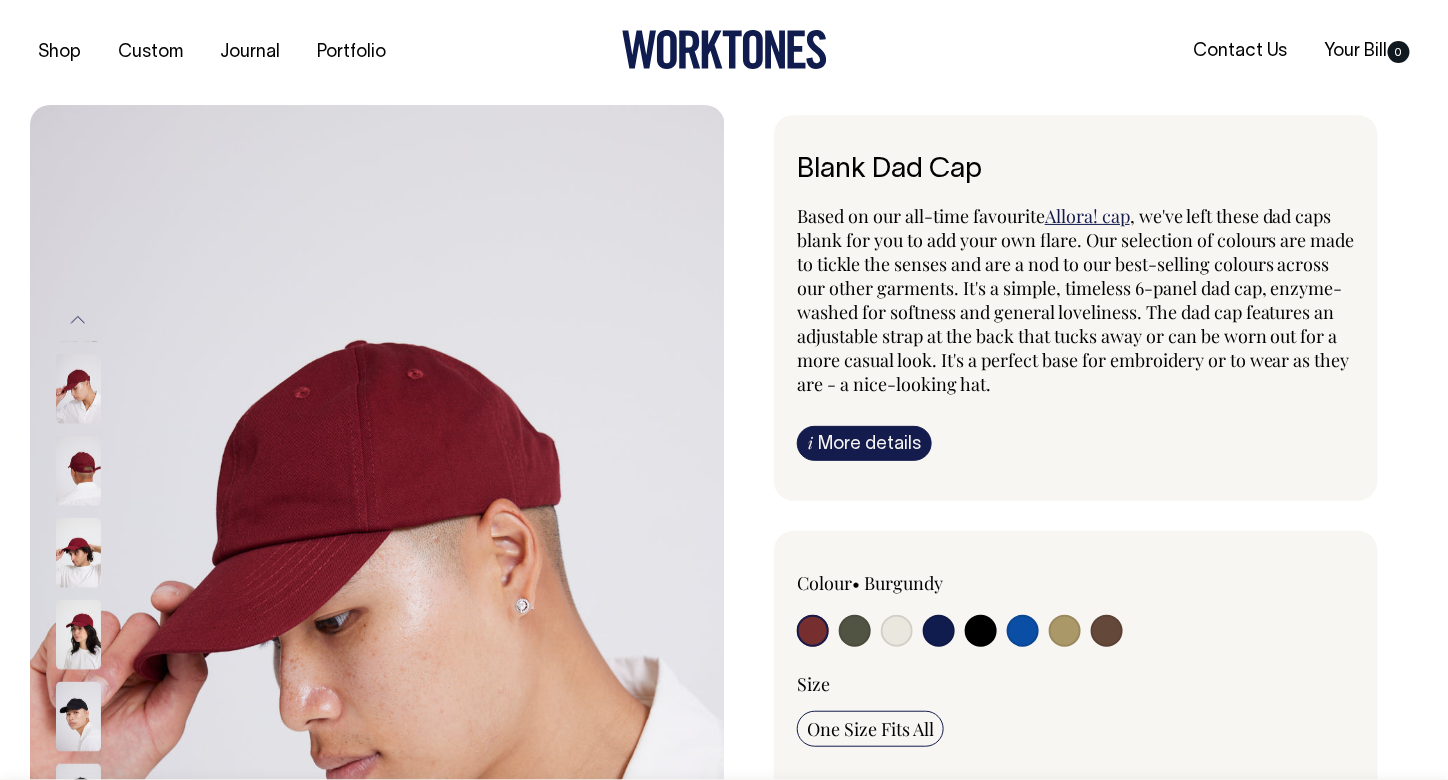 click at bounding box center (855, 631) 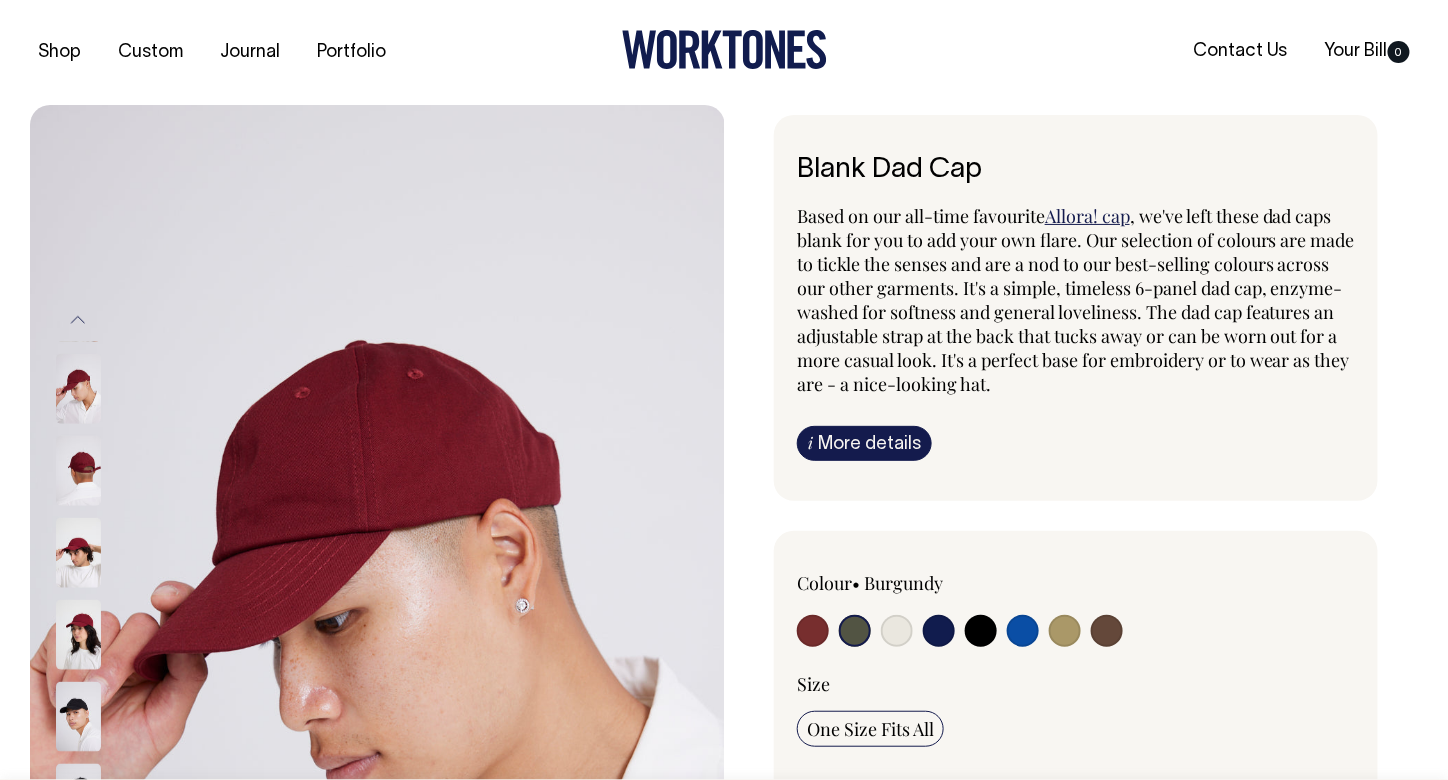 radio on "true" 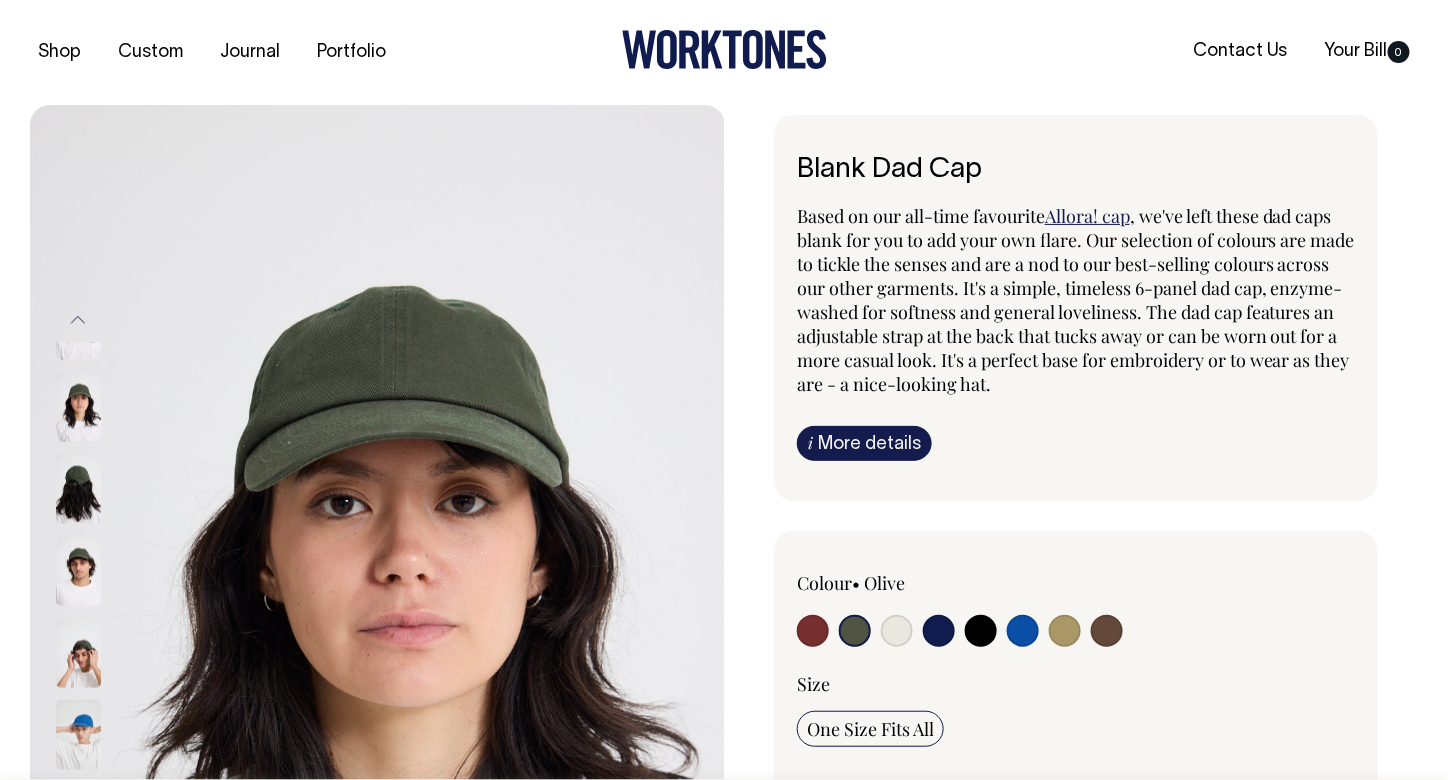 click at bounding box center (939, 631) 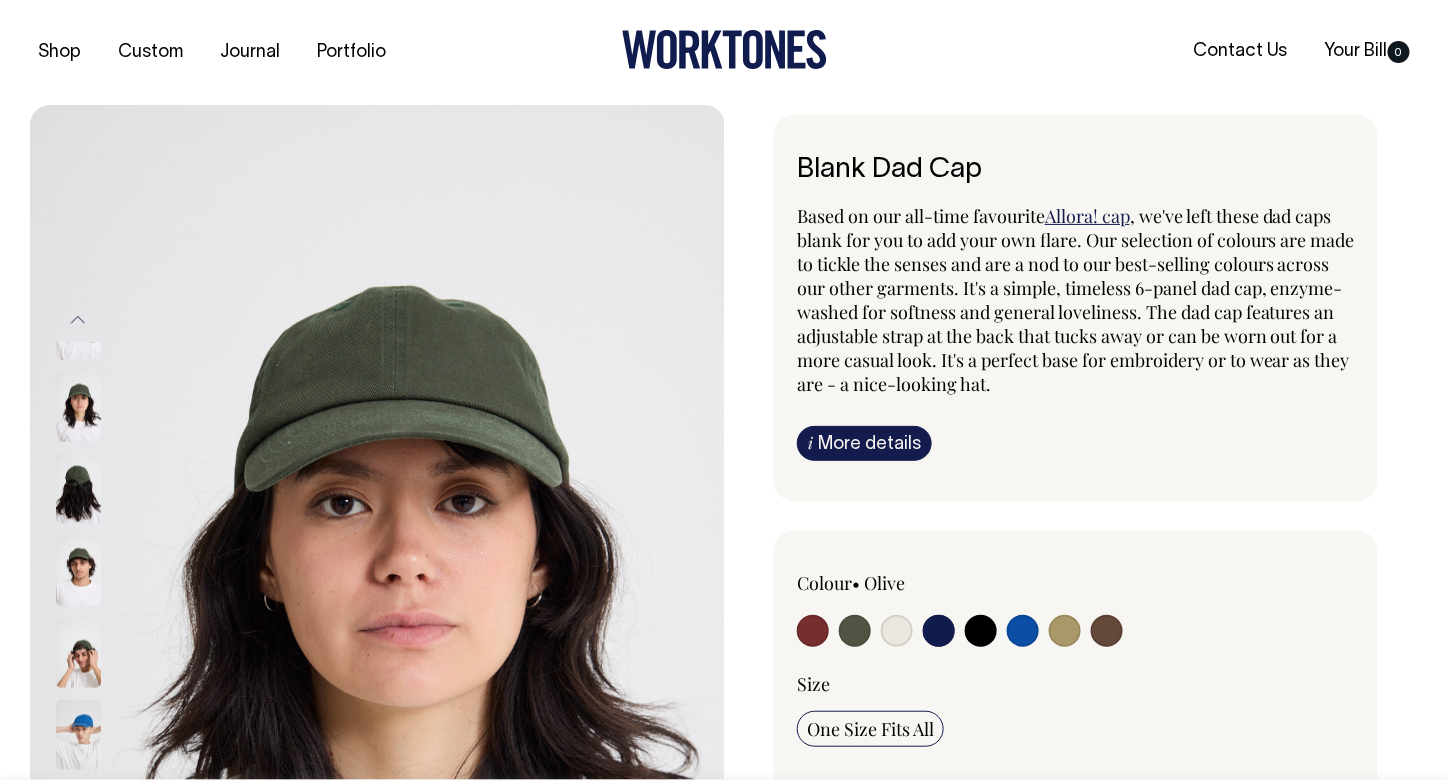 radio on "true" 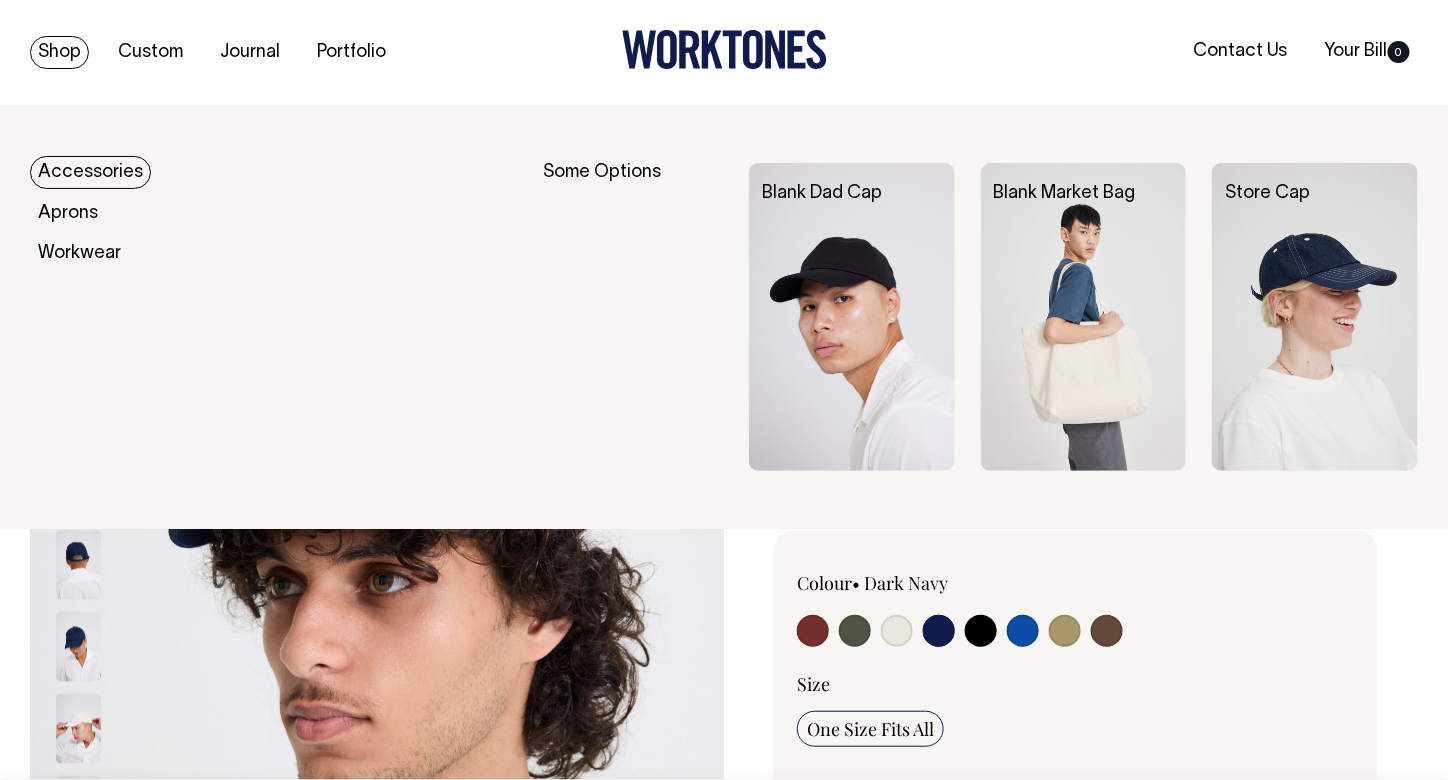 click on "Accessories" at bounding box center (90, 172) 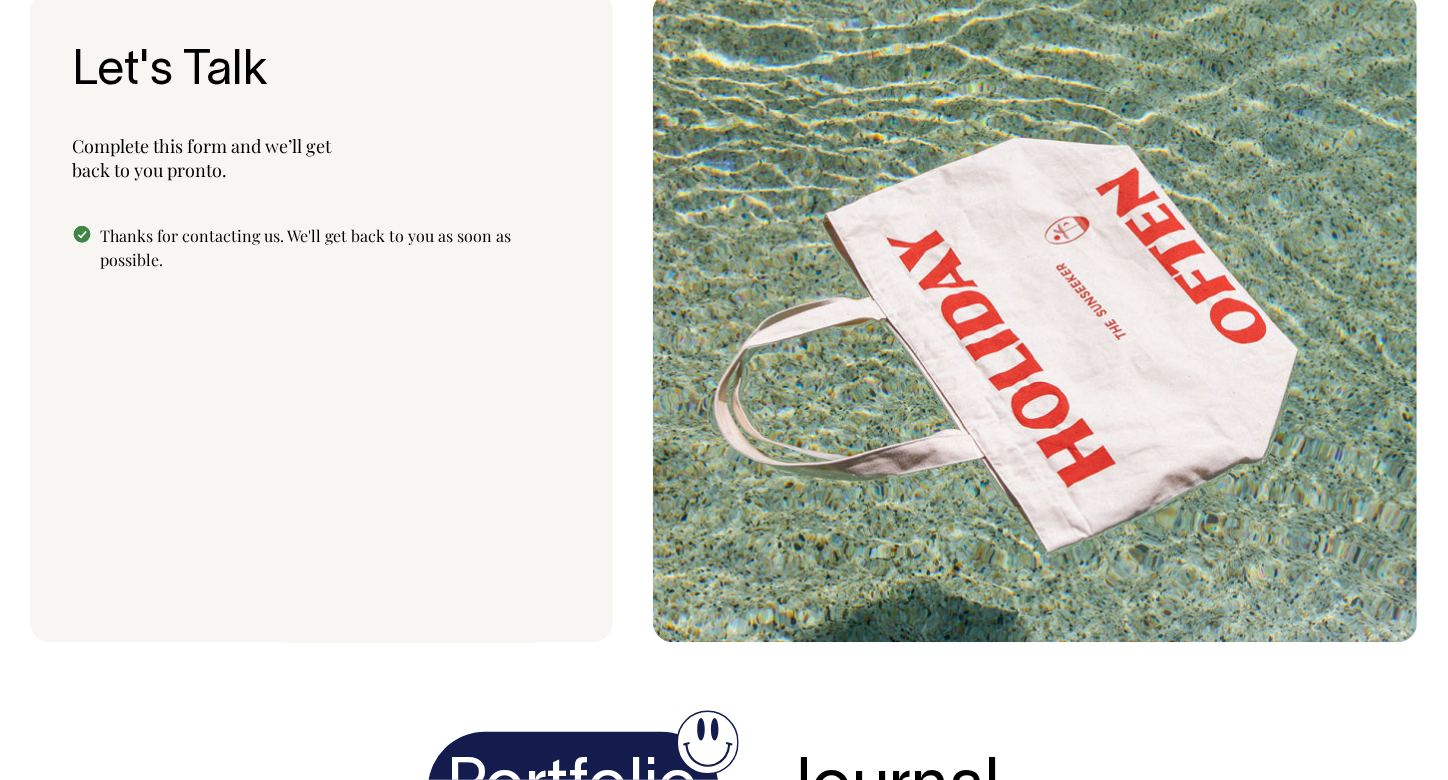 scroll, scrollTop: 6169, scrollLeft: 0, axis: vertical 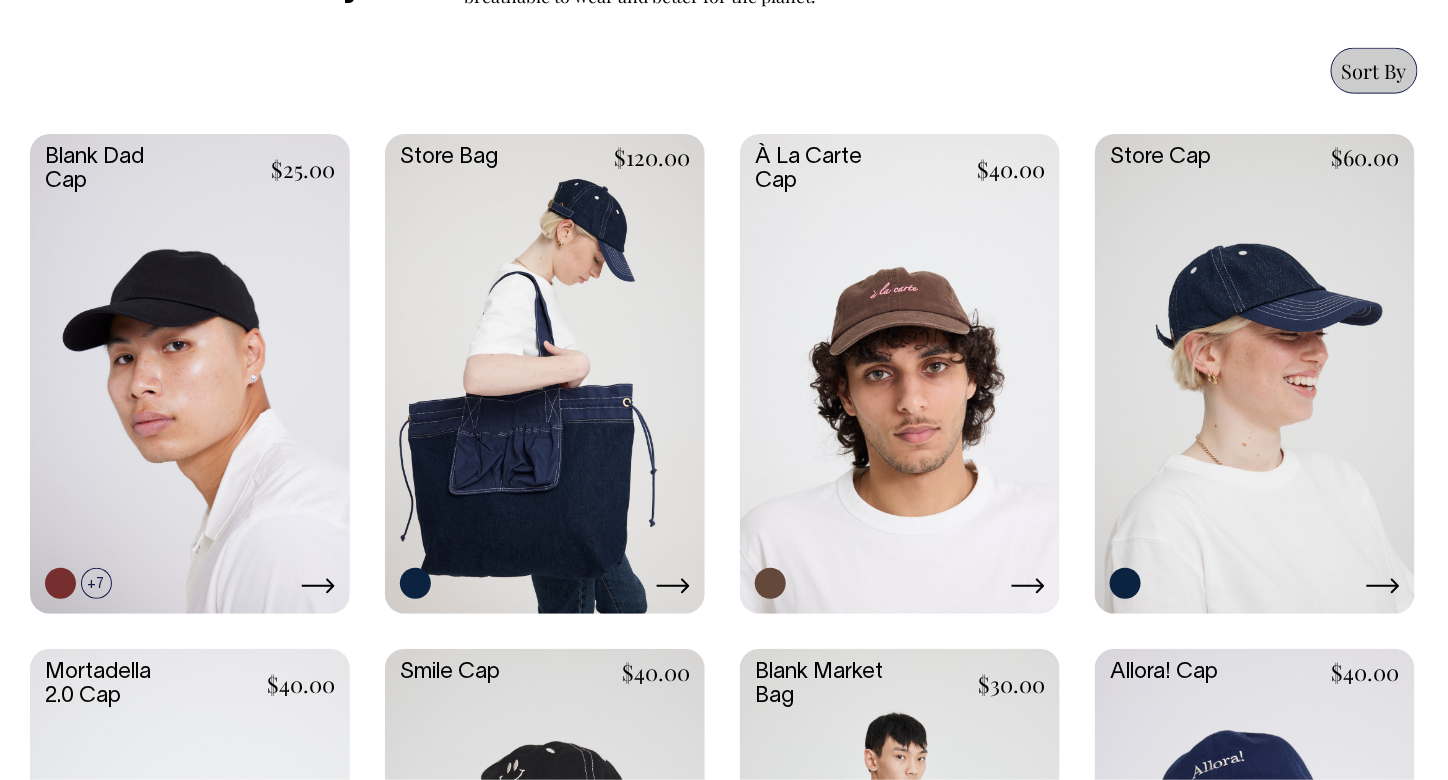 click at bounding box center (190, 372) 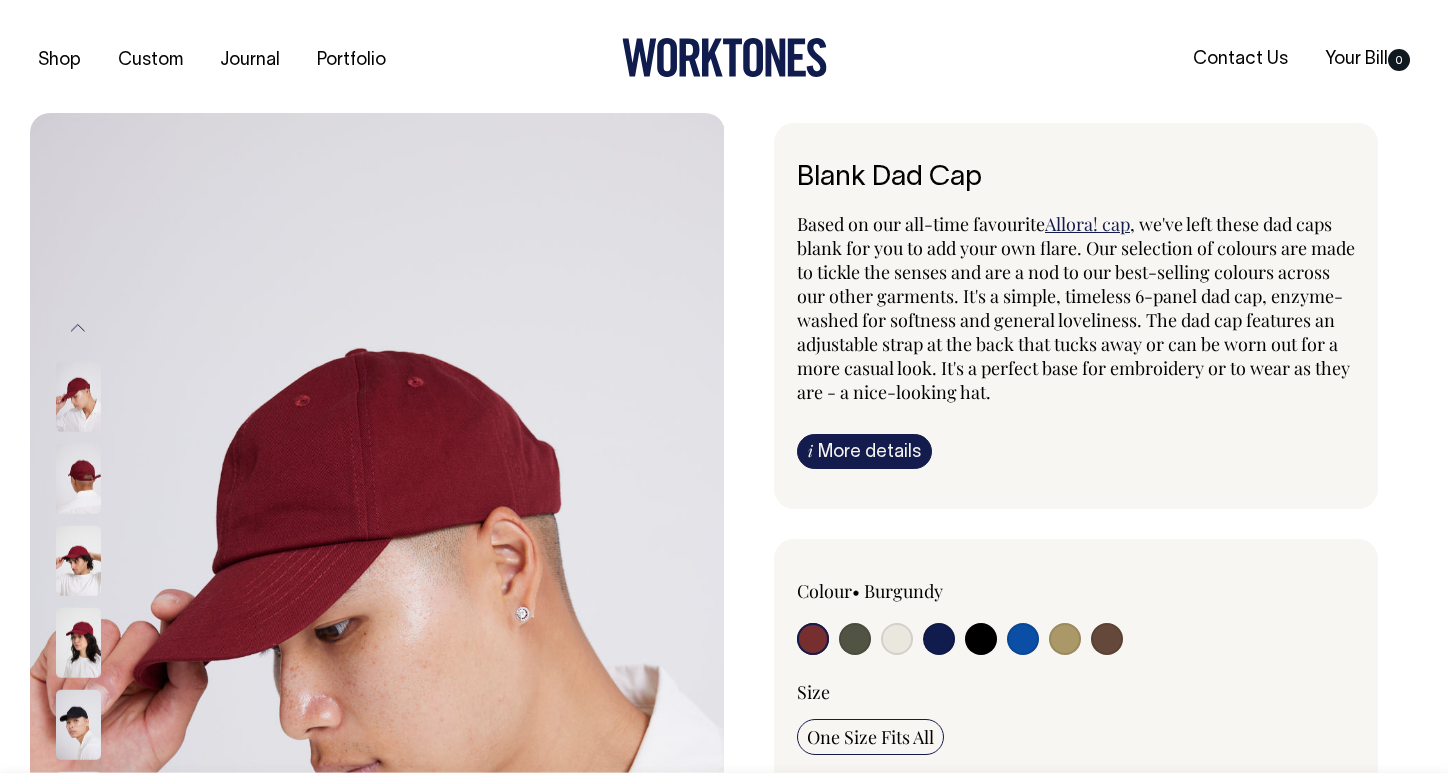 scroll, scrollTop: 0, scrollLeft: 0, axis: both 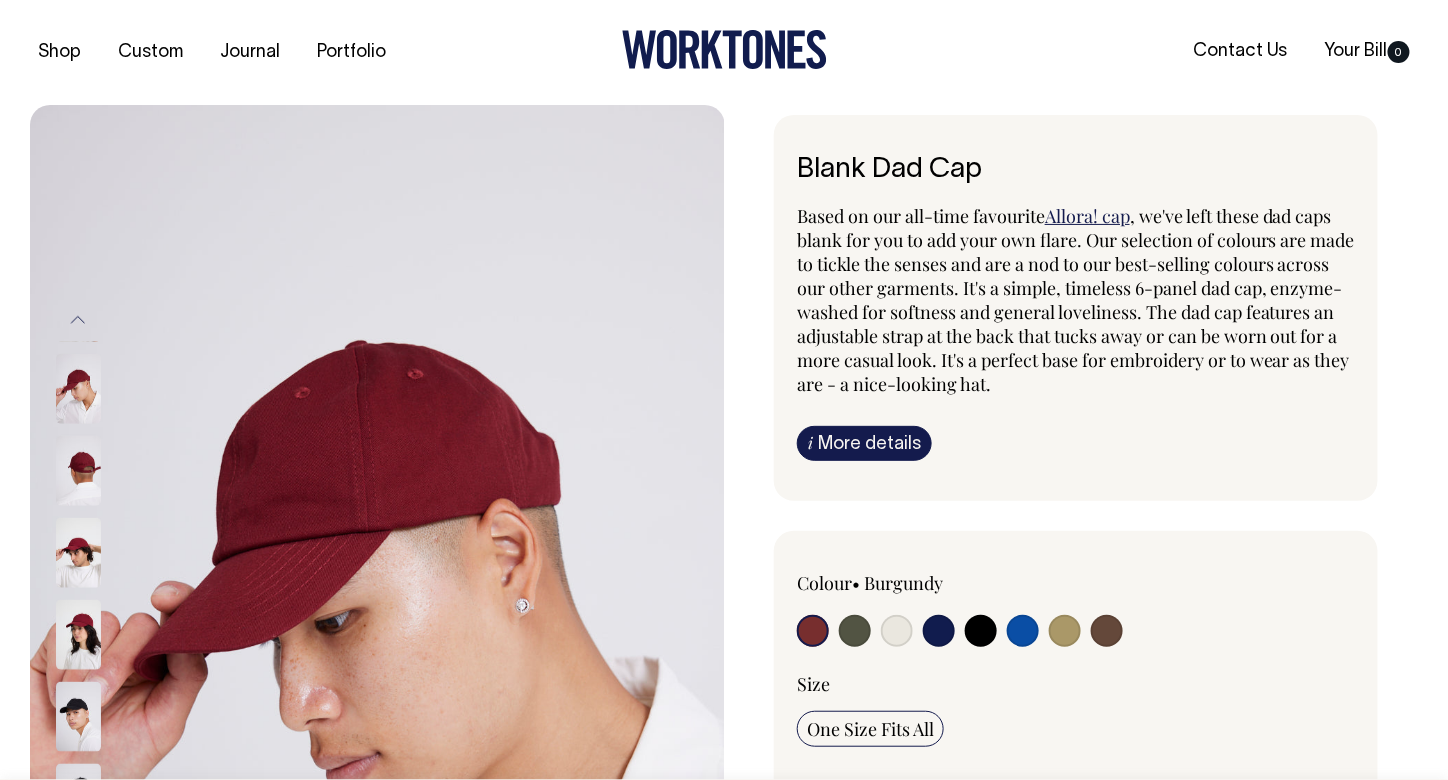 click at bounding box center (1065, 631) 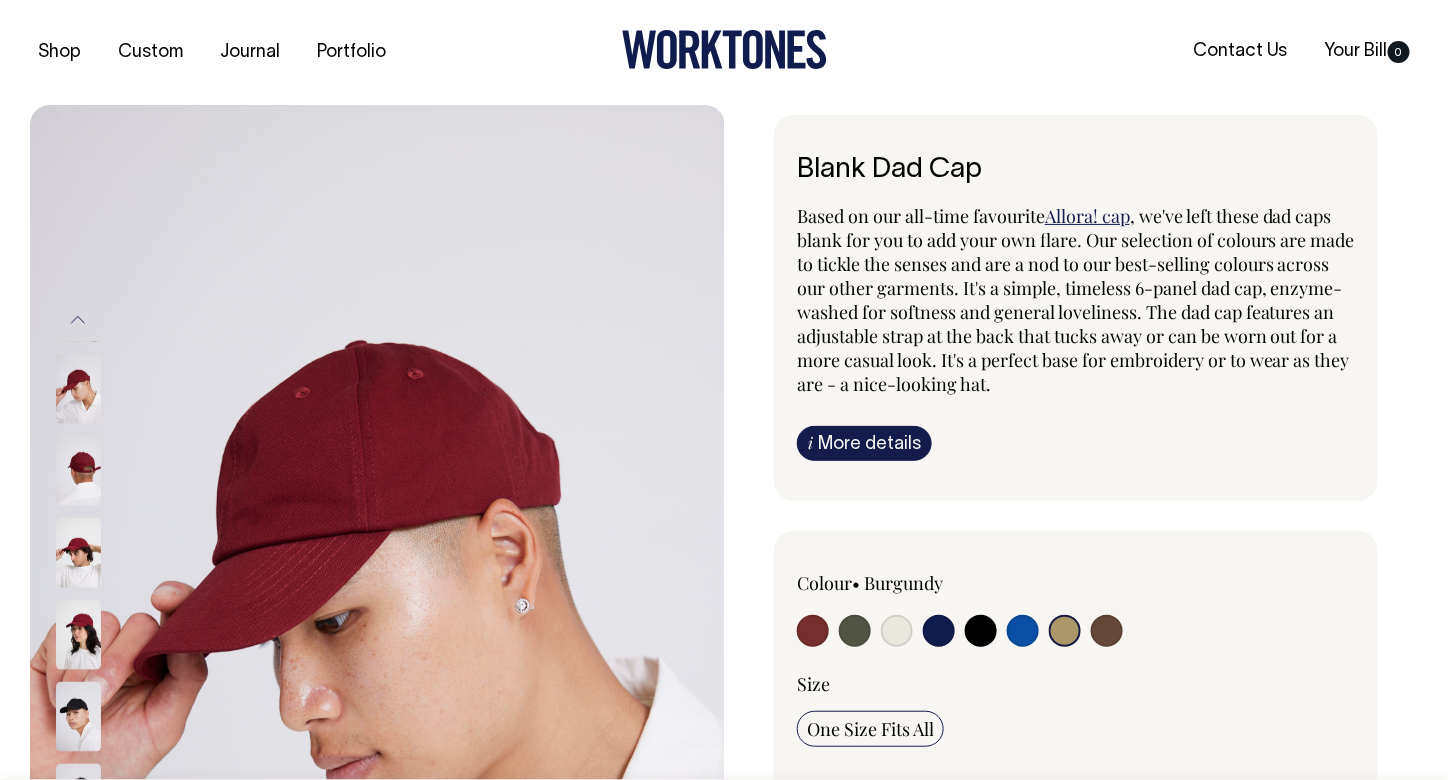 radio on "true" 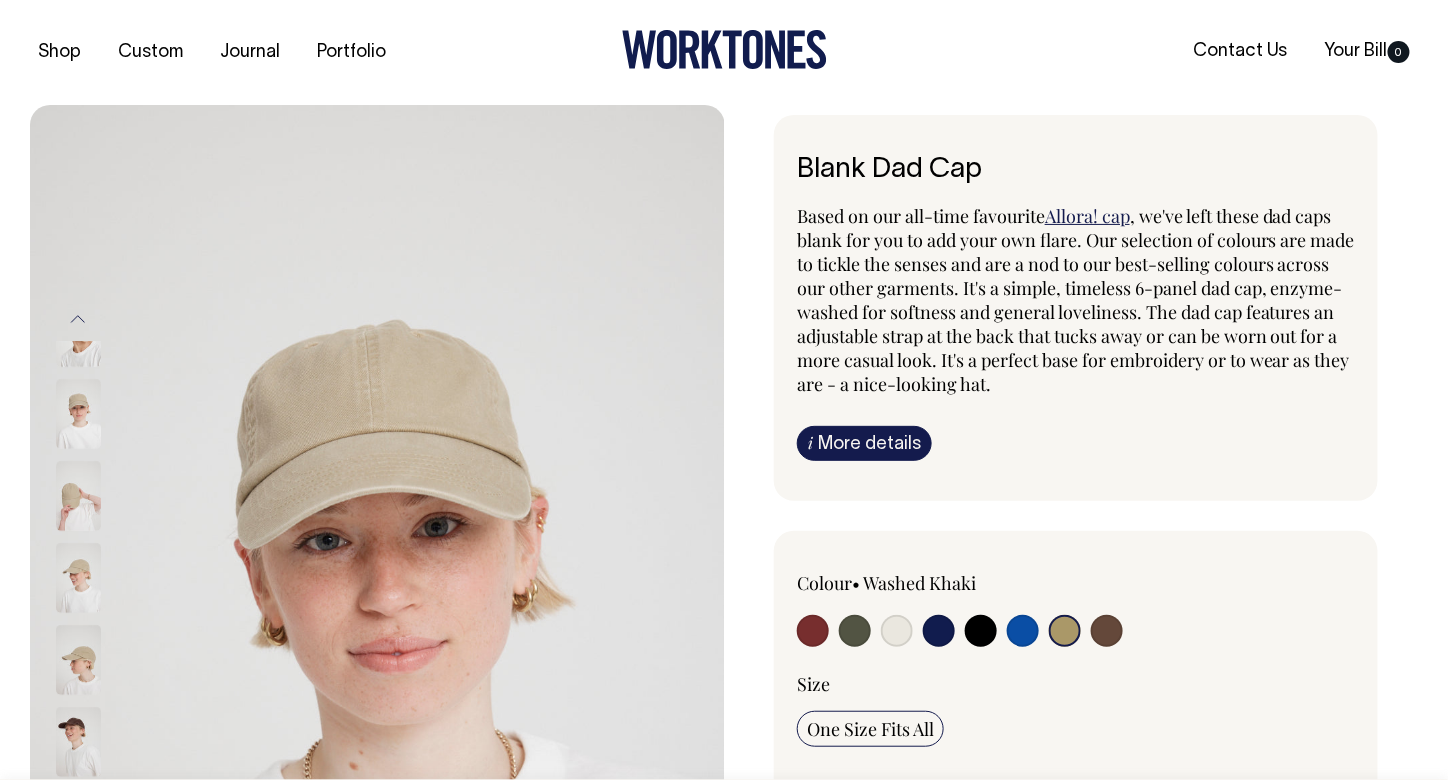 click at bounding box center [897, 631] 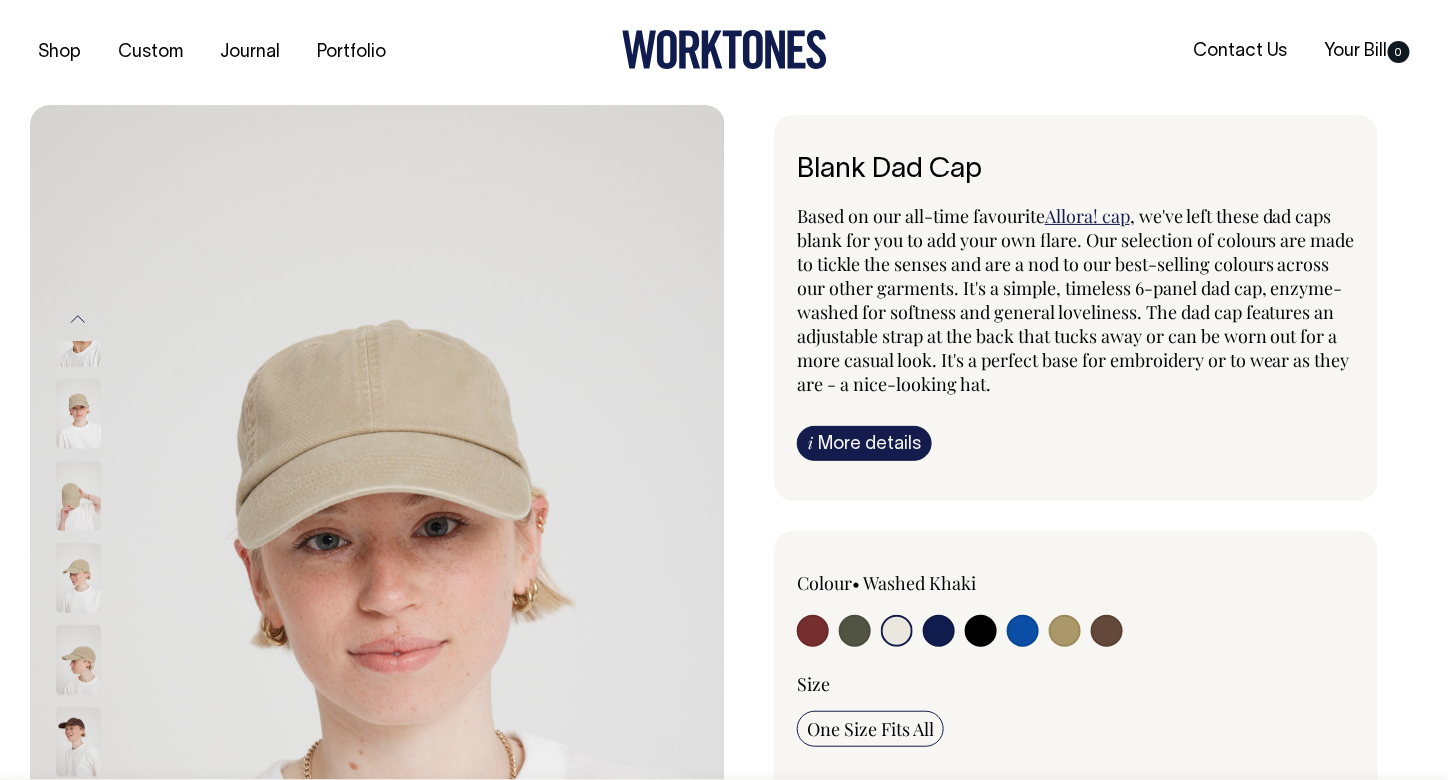 radio on "true" 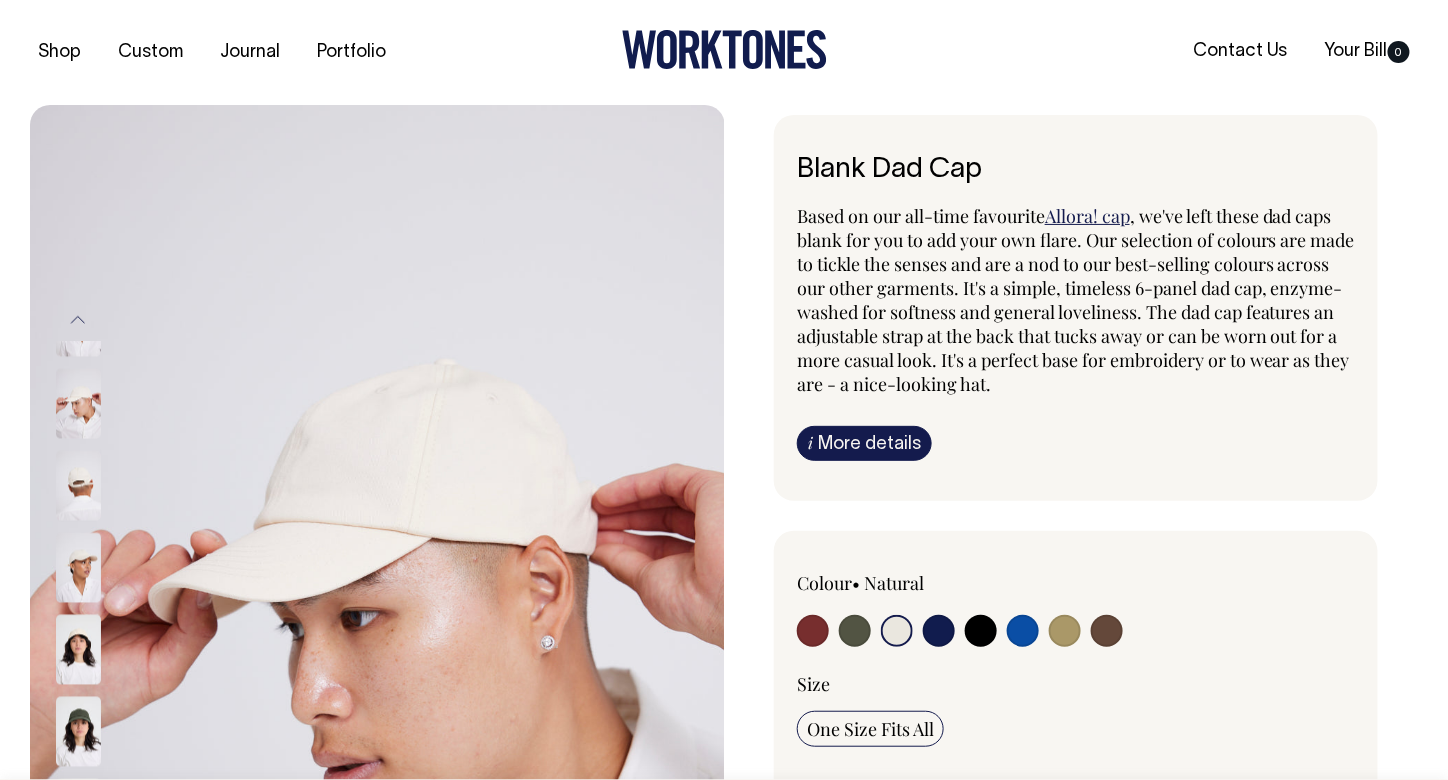 click at bounding box center (855, 631) 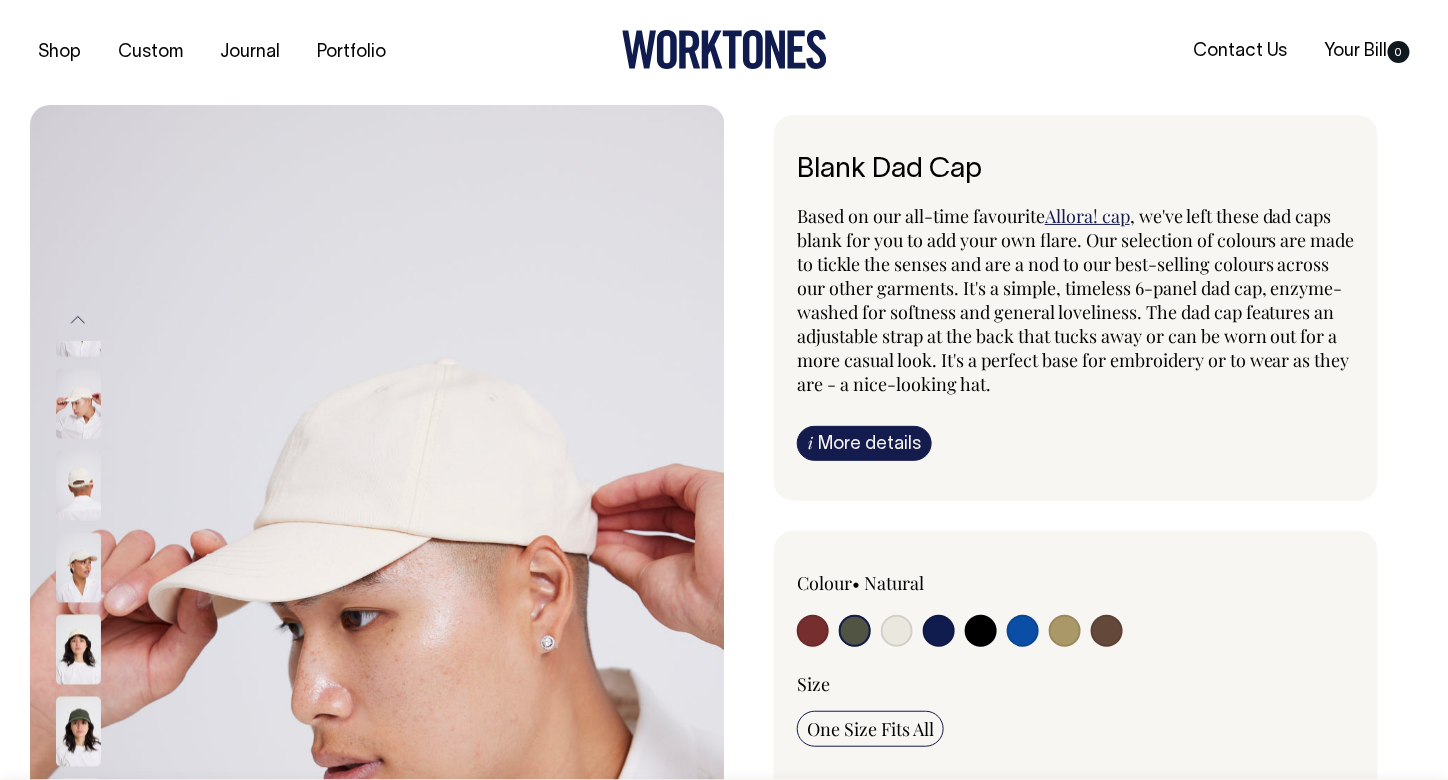 radio on "true" 